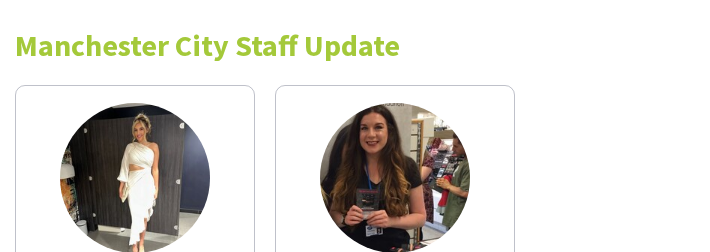 scroll, scrollTop: 0, scrollLeft: 0, axis: both 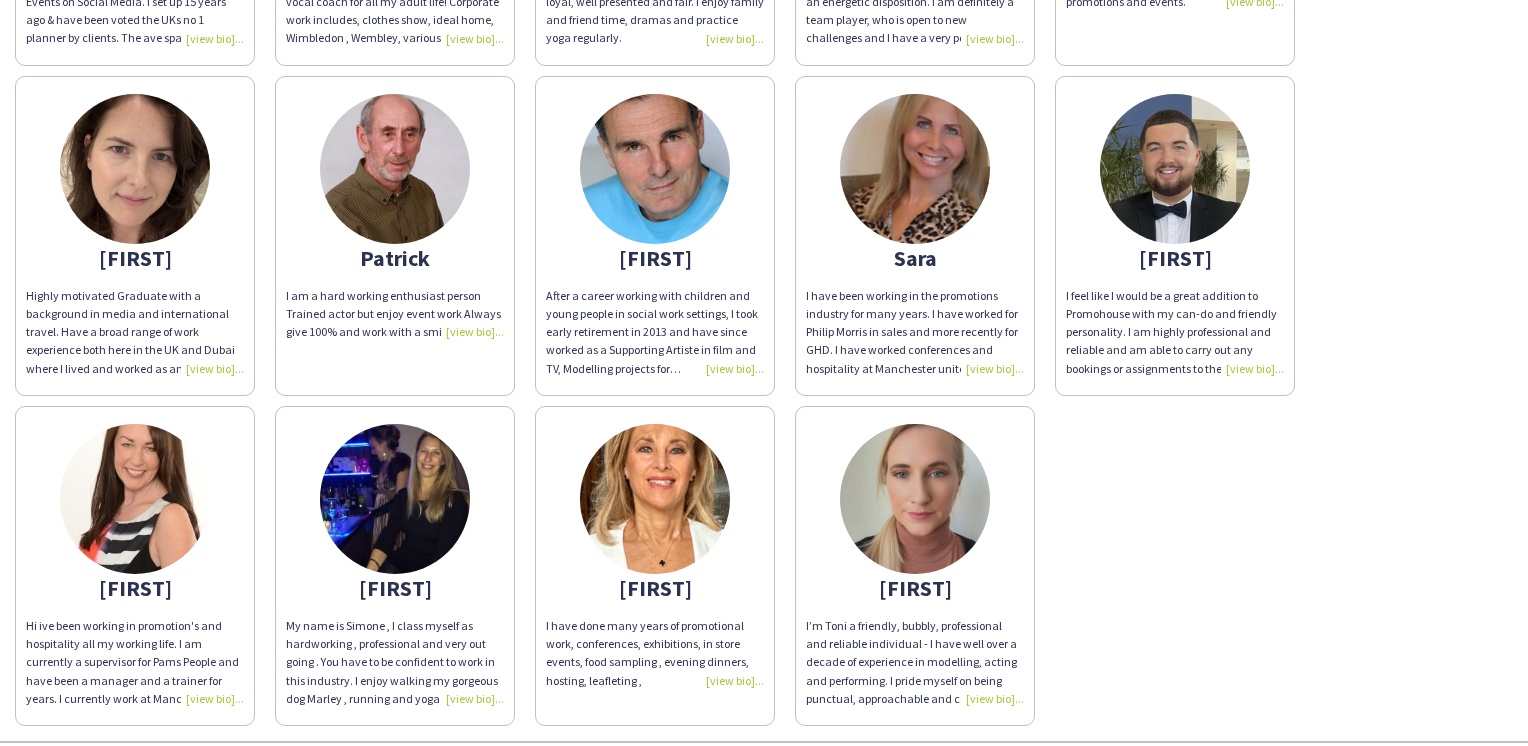 click on "Patrick" 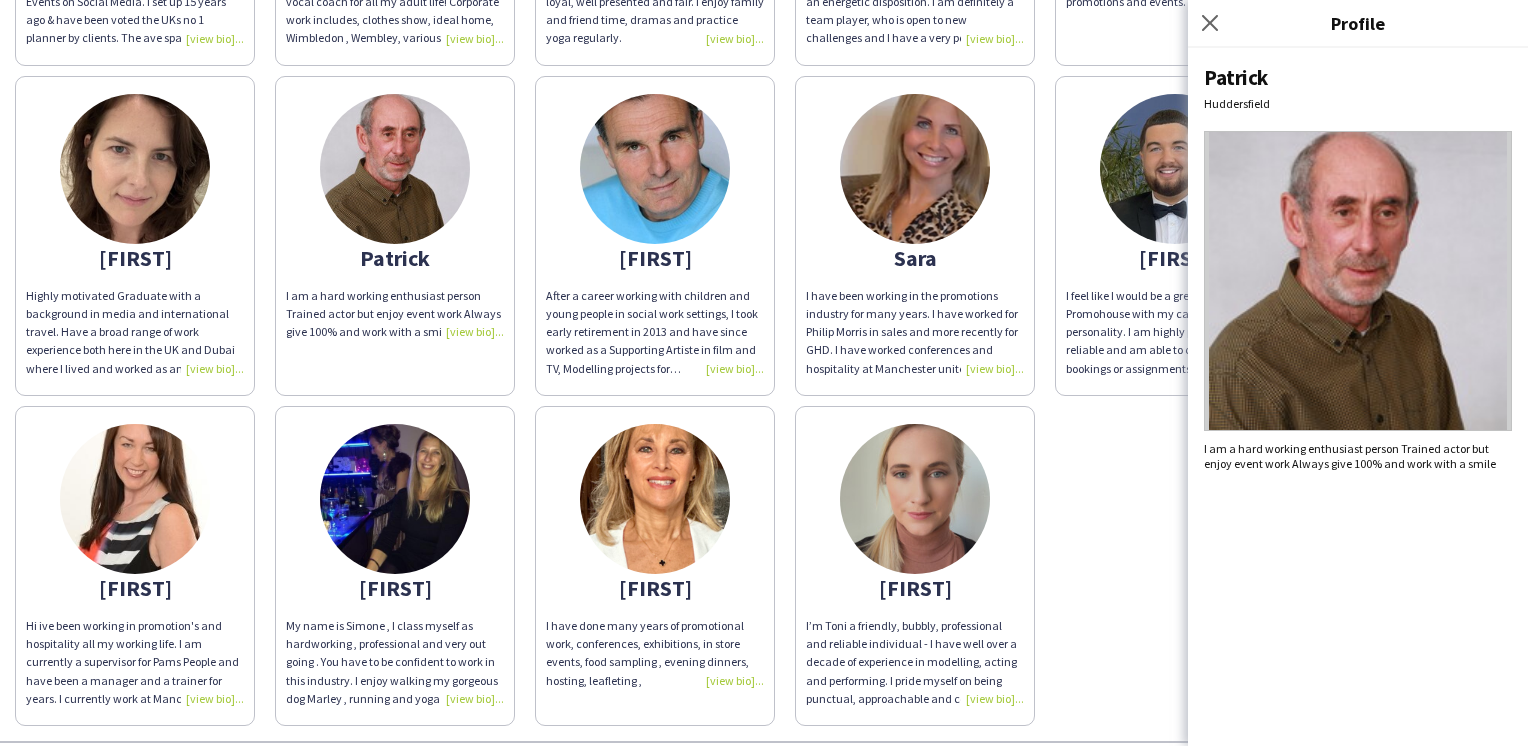 click on "Amie
I’m currently Virgin Atlantic Cabin Crew! I’ve worked events at racecourses and football grounds across the UK!   Catryn
I am an actress and voiceover artist who has been working in the promotional industry since 2014. In that time I have worked in all areas of promo. I am bubbly, pro active and engaging! Always up for challenges and travelling.   Christopher O
I am a fun and energetic person who enjoys working in teams alone but is also happy to work alone.
I would love to use my talents and experience to enhance and further develop your campaigns.
Thanks   Delaram
I deliver work from concept to production with attention to detail, confidence, care, consideration and always with creative flare.  Delta
Dua
Gary
Jane
I am friendly ,approachable,confident,patient and a kind caring person. Always look on the bright side and always here to help. I am   professional, well mannered and polite .  Happy to work alone or in a team. Reliable and give 100% to my work.
Jane
Johanna
Joy" 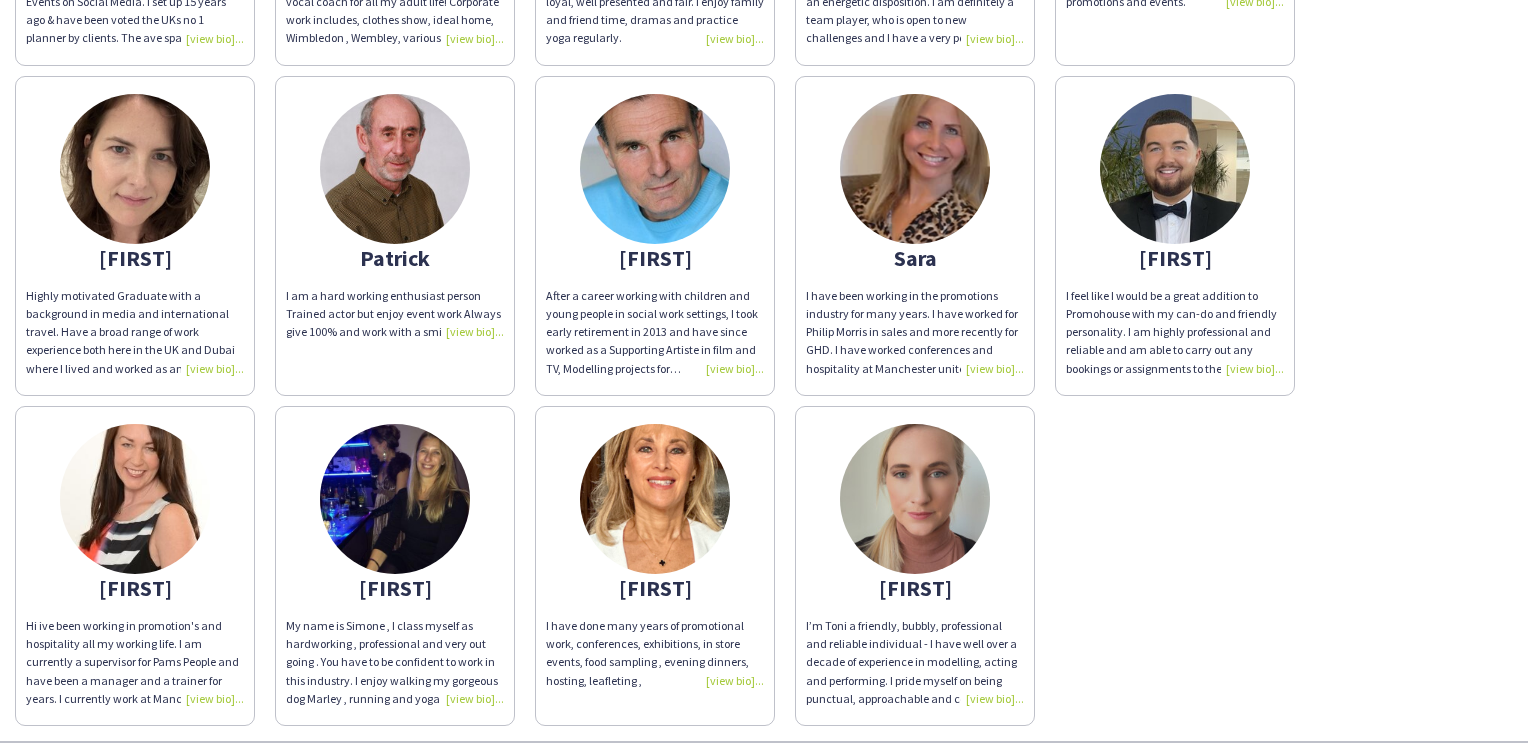 click on "Patrick
I am a hard working enthusiast person
Trained actor but enjoy event work
Always give 100% and work with a smile" 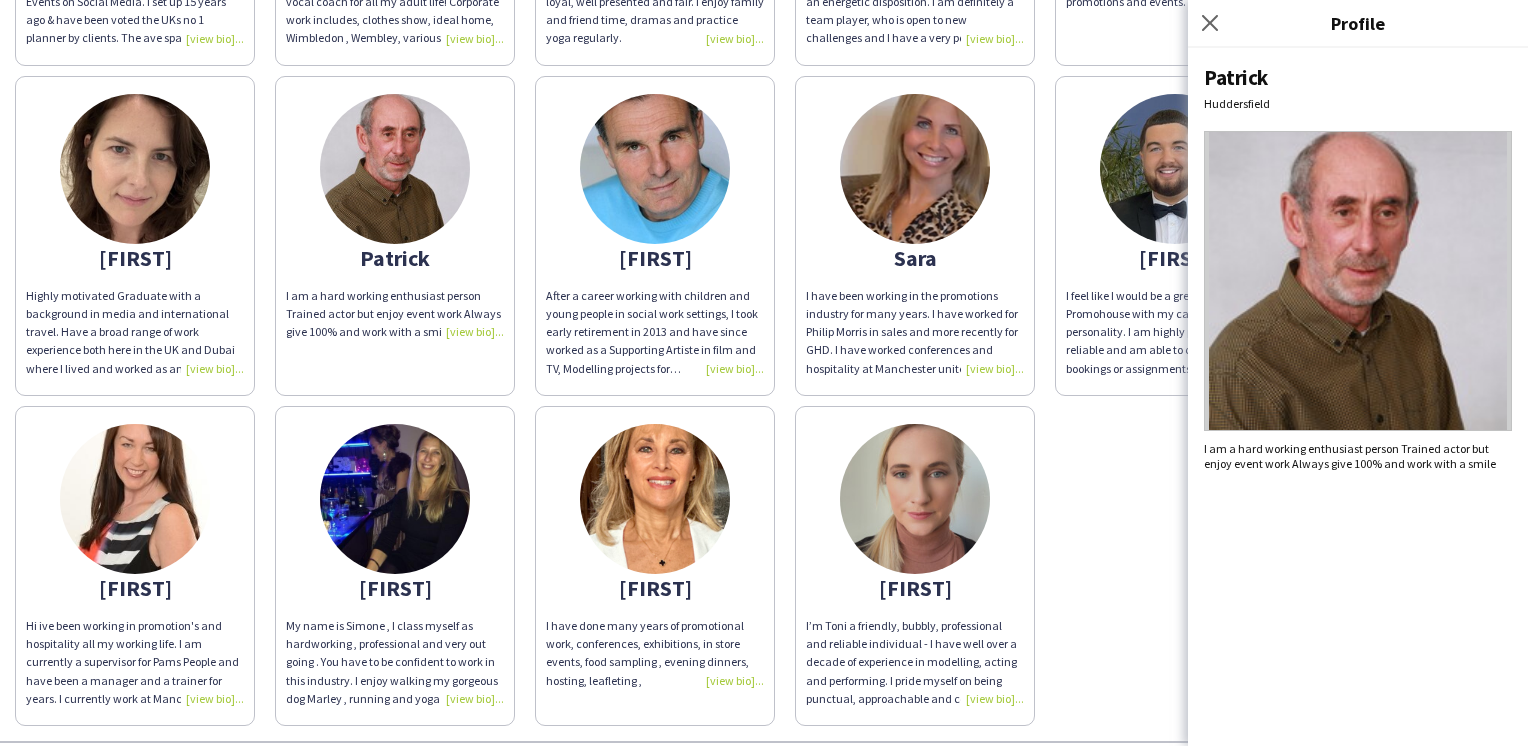 click on "Amie
I’m currently Virgin Atlantic Cabin Crew! I’ve worked events at racecourses and football grounds across the UK!   Catryn
I am an actress and voiceover artist who has been working in the promotional industry since 2014. In that time I have worked in all areas of promo. I am bubbly, pro active and engaging! Always up for challenges and travelling.   Christopher O
I am a fun and energetic person who enjoys working in teams alone but is also happy to work alone.
I would love to use my talents and experience to enhance and further develop your campaigns.
Thanks   Delaram
I deliver work from concept to production with attention to detail, confidence, care, consideration and always with creative flare.  Delta
Dua
Gary
Jane
I am friendly ,approachable,confident,patient and a kind caring person. Always look on the bright side and always here to help. I am   professional, well mannered and polite .  Happy to work alone or in a team. Reliable and give 100% to my work.
Jane
Johanna
Joy" 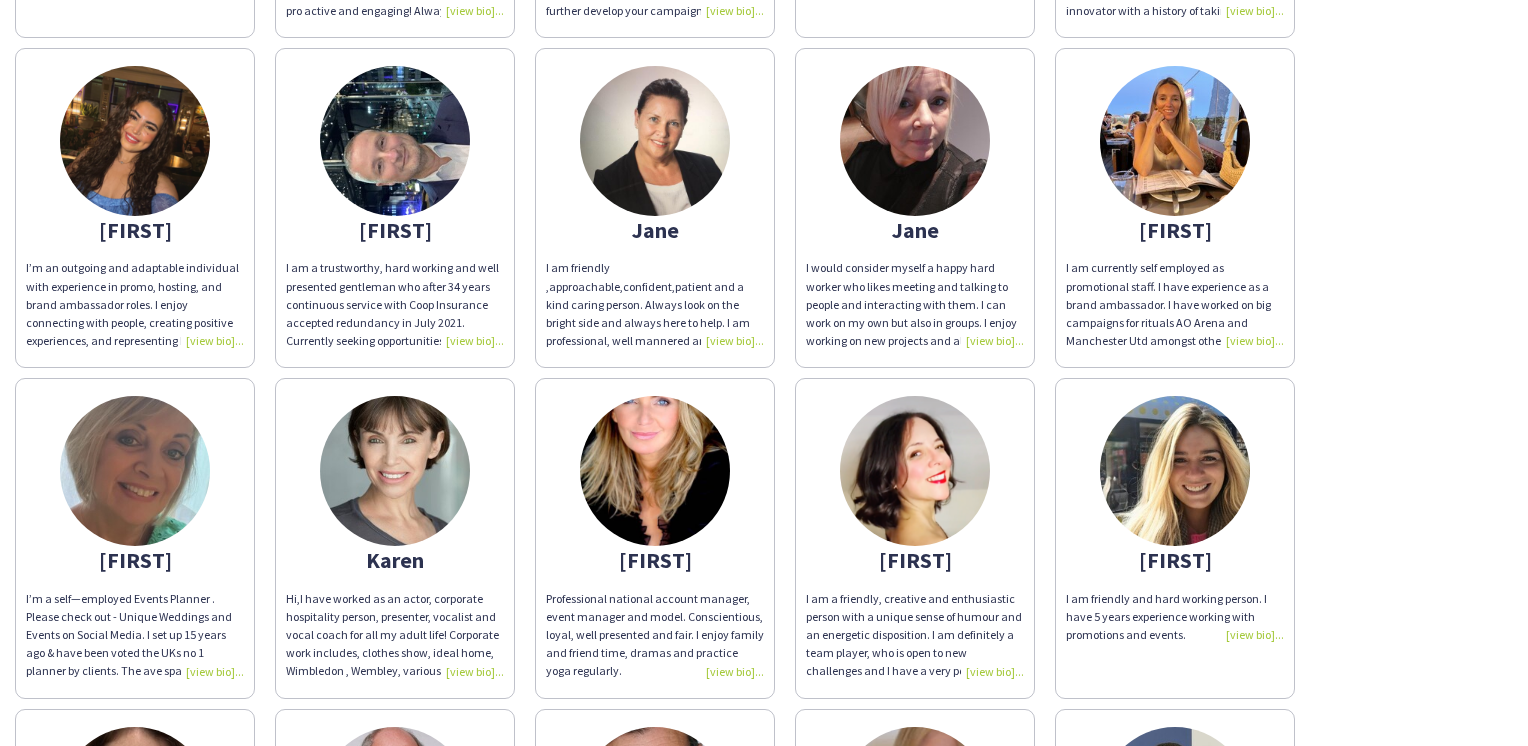 scroll, scrollTop: 0, scrollLeft: 0, axis: both 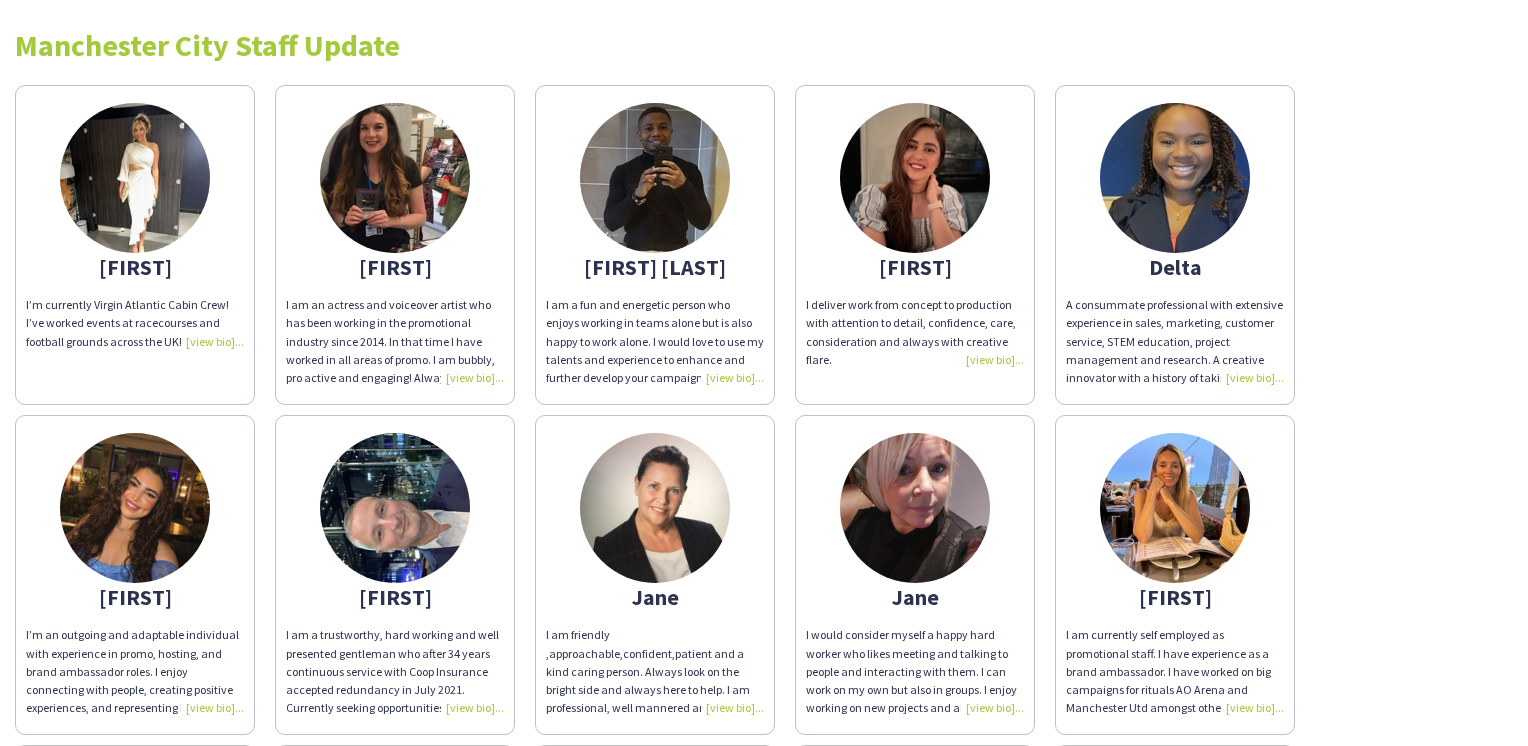 click on "[FIRST]" 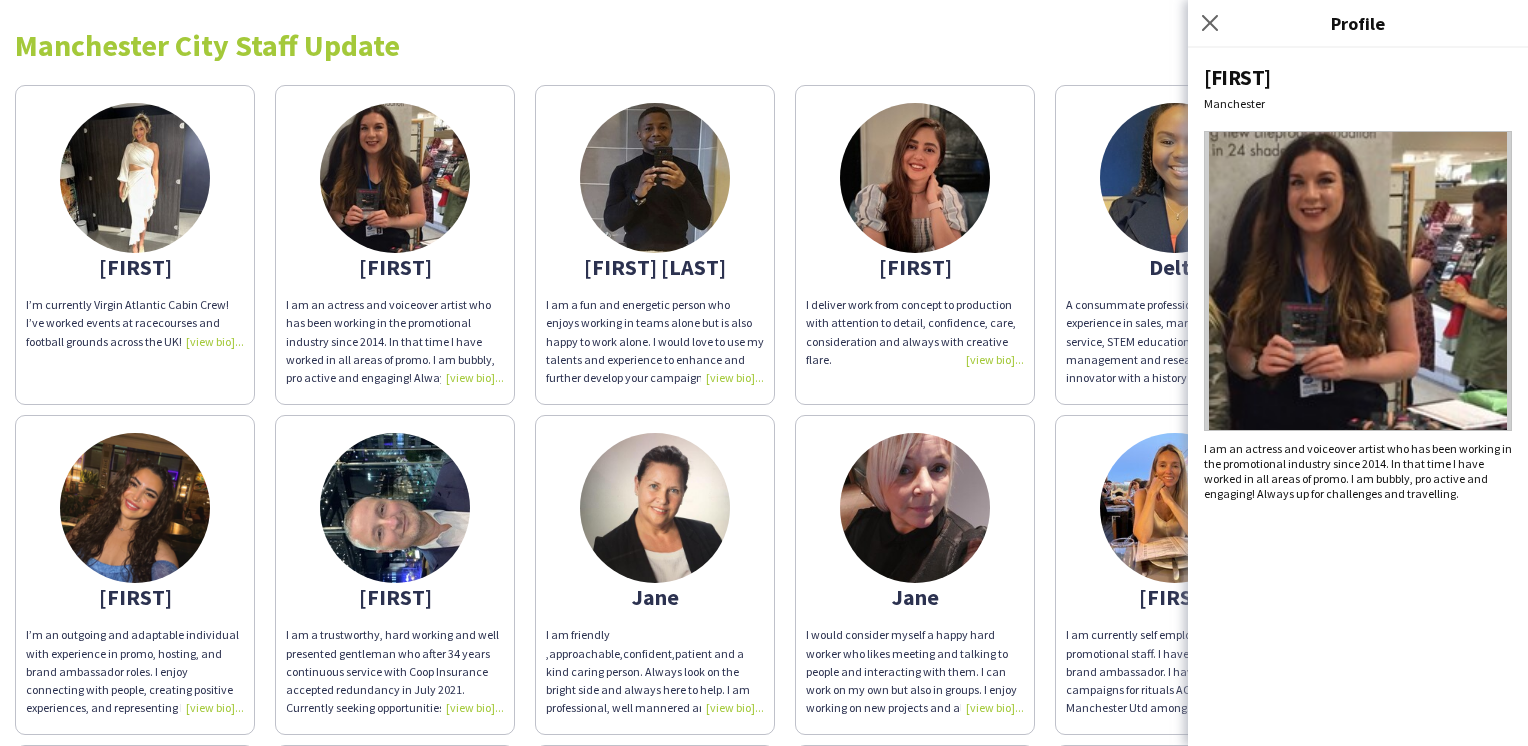 click on "Manchester City Staff Update" 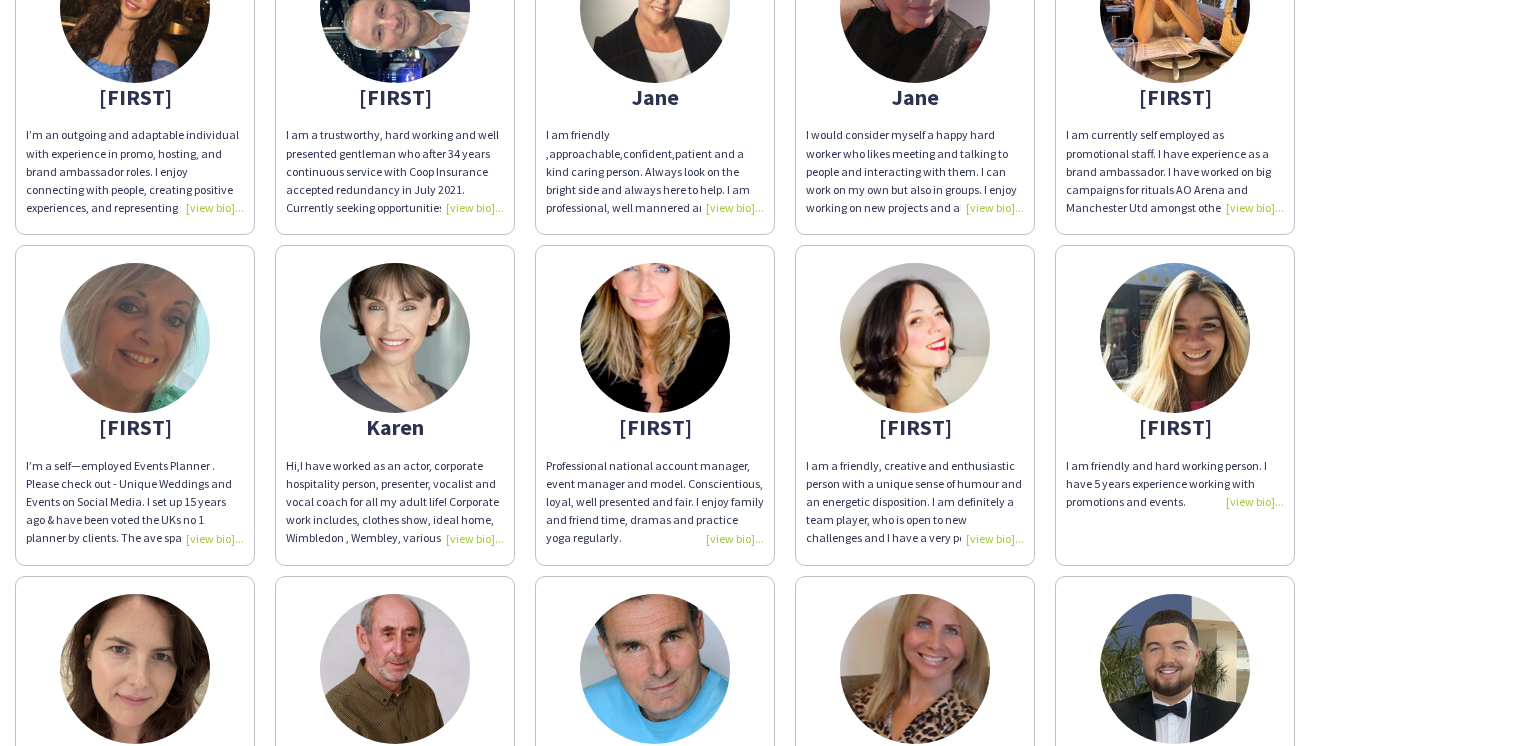 scroll, scrollTop: 600, scrollLeft: 0, axis: vertical 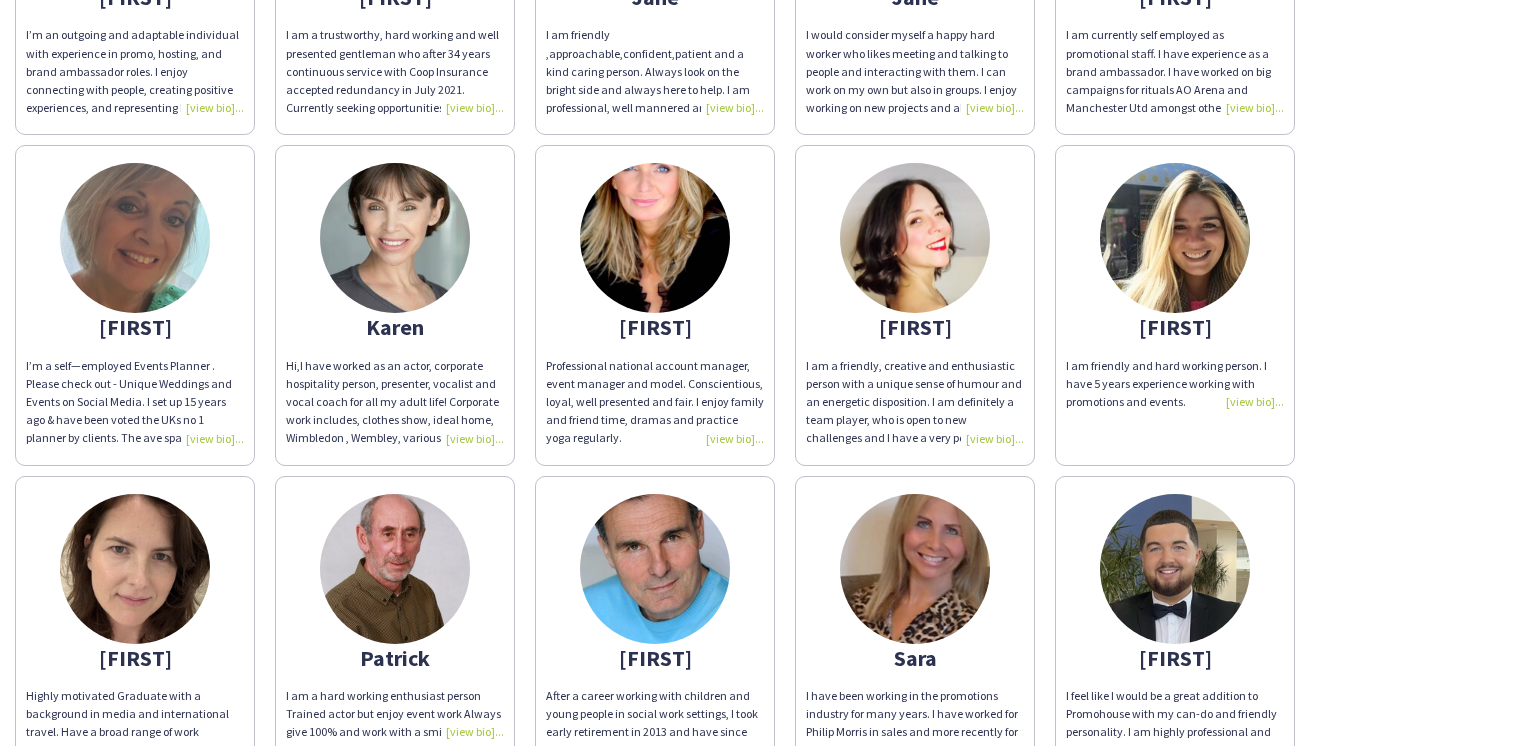 click 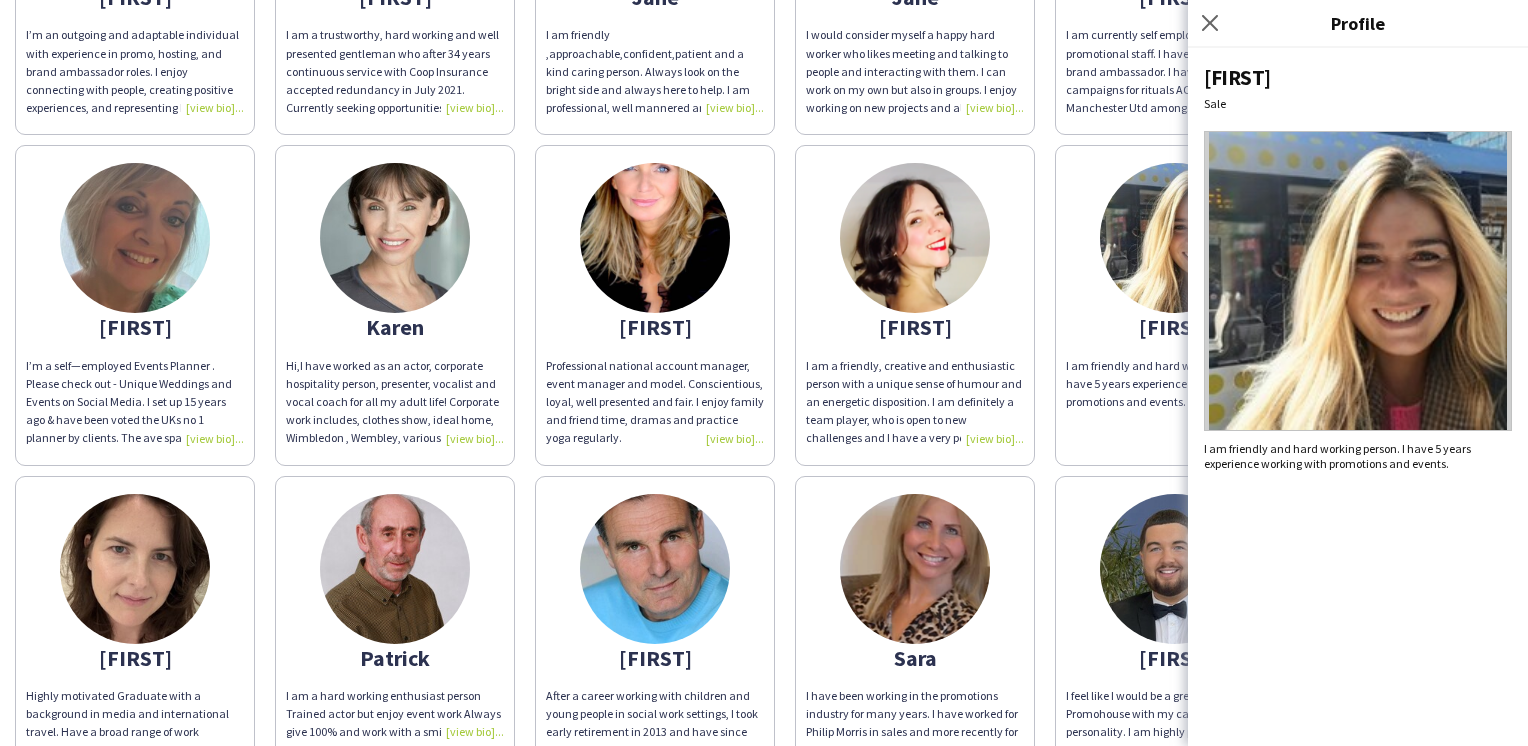 click 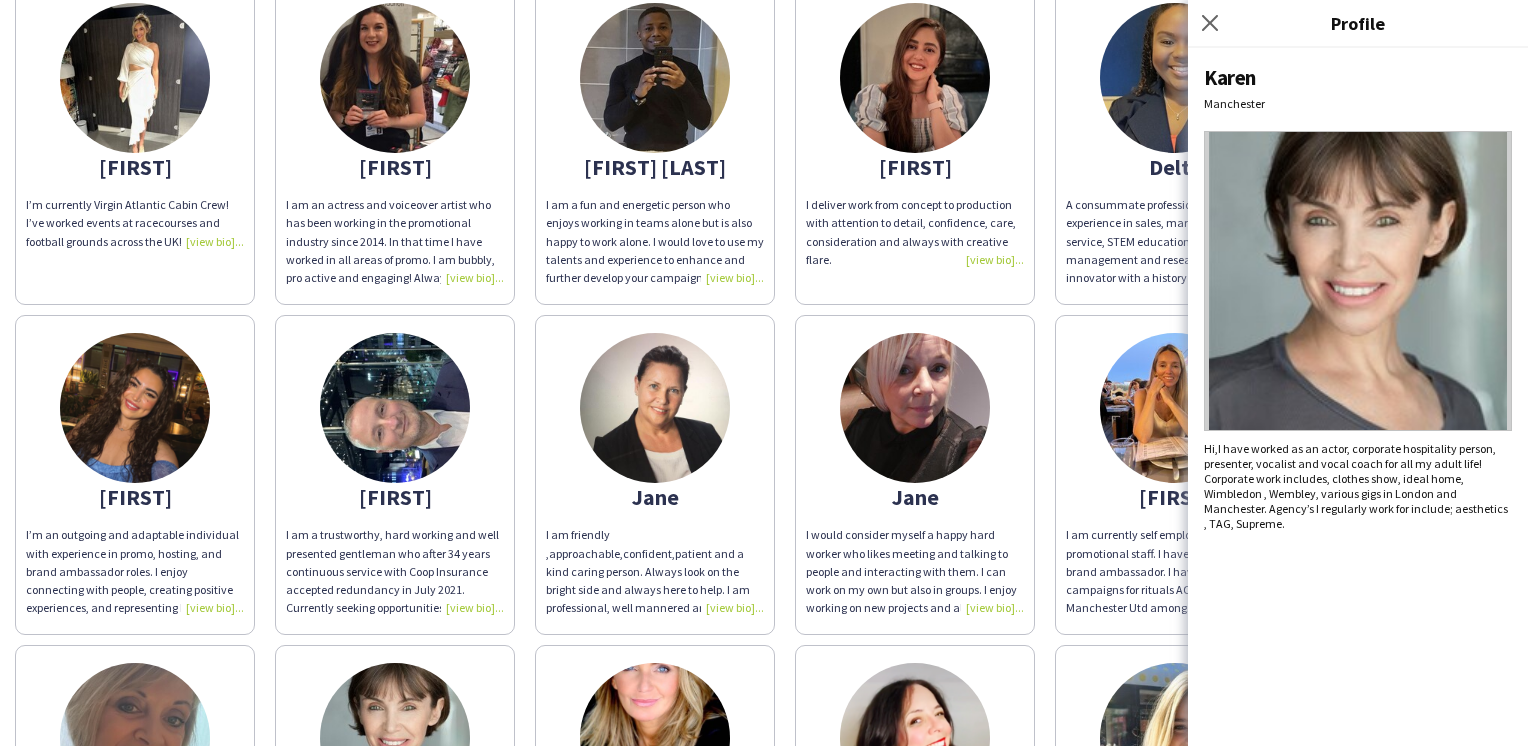 scroll, scrollTop: 0, scrollLeft: 0, axis: both 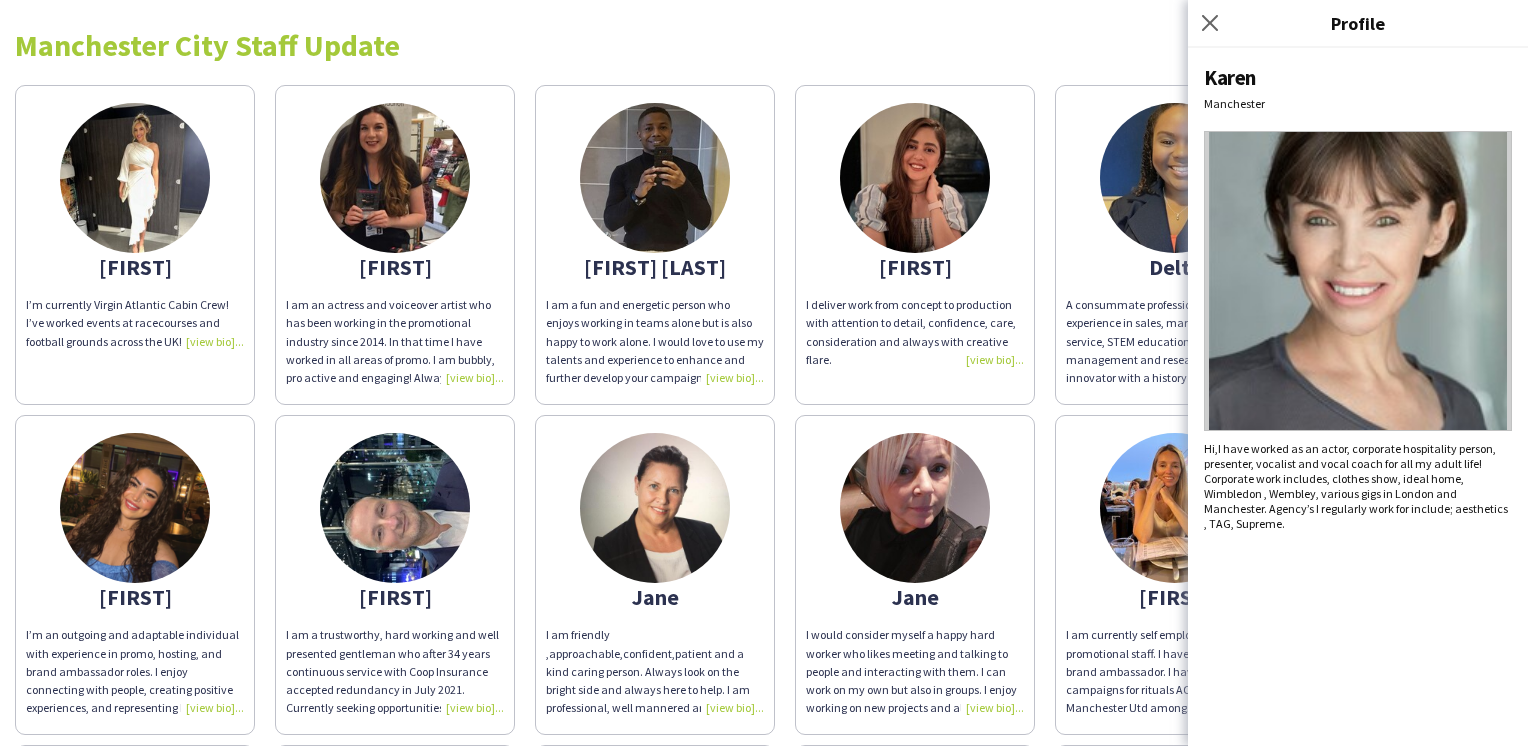 click on "Christopher O
I am a fun and energetic person who enjoys working in teams alone but is also happy to work alone.
I would love to use my talents and experience to enhance and further develop your campaigns.
Thanks" 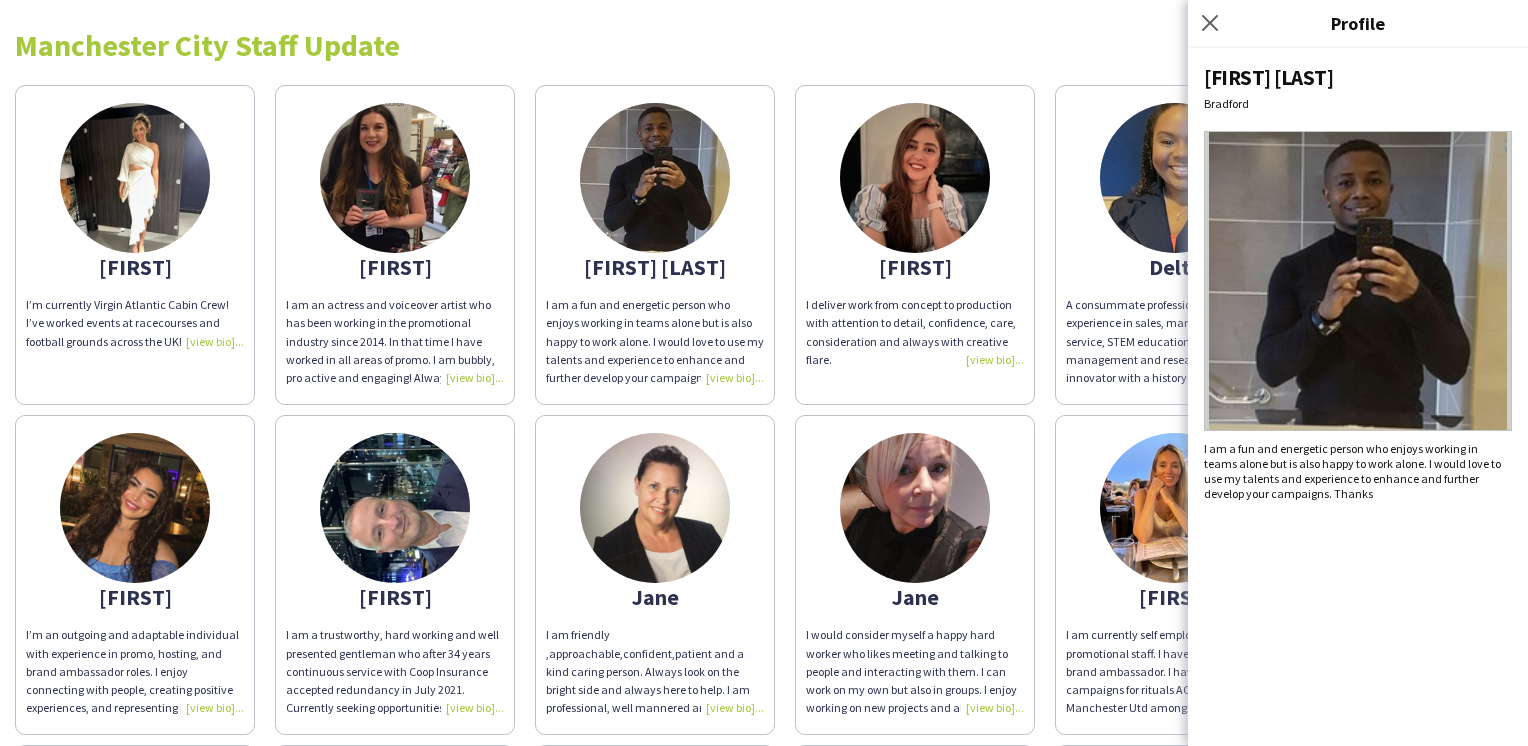 click 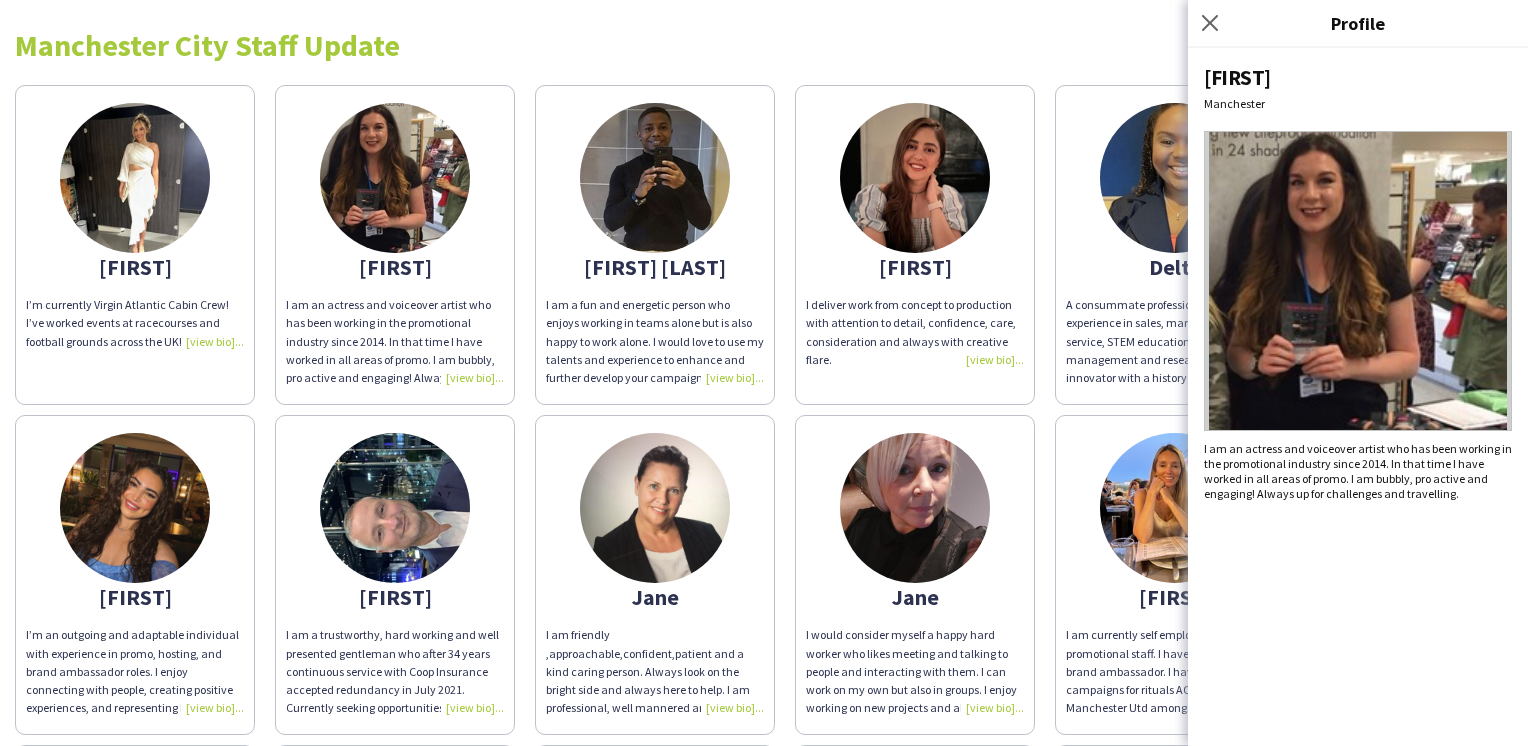 click 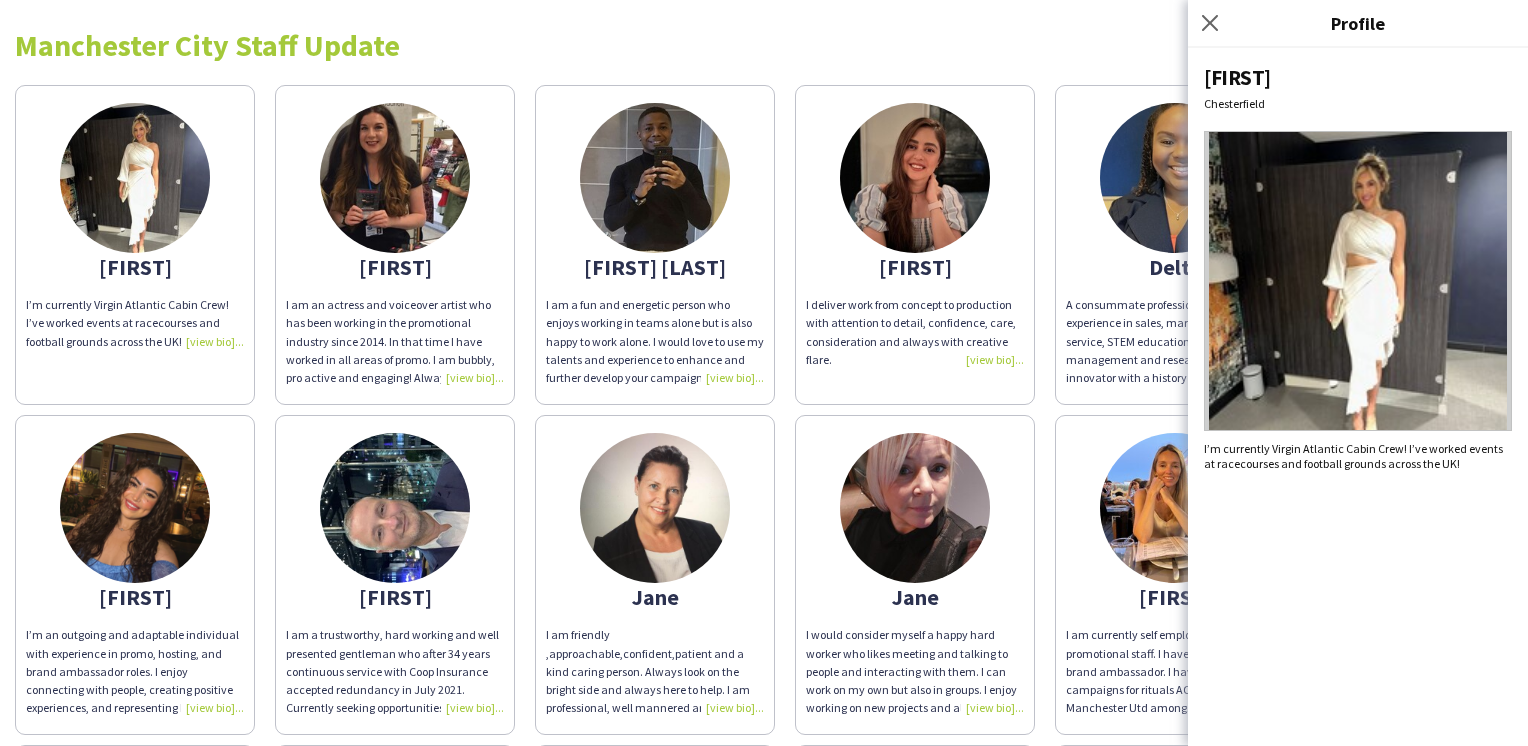 click on "Catryn
I am an actress and voiceover artist who has been working in the promotional industry since 2014. In that time I have worked in all areas of promo. I am bubbly, pro active and engaging! Always up for challenges and travelling." 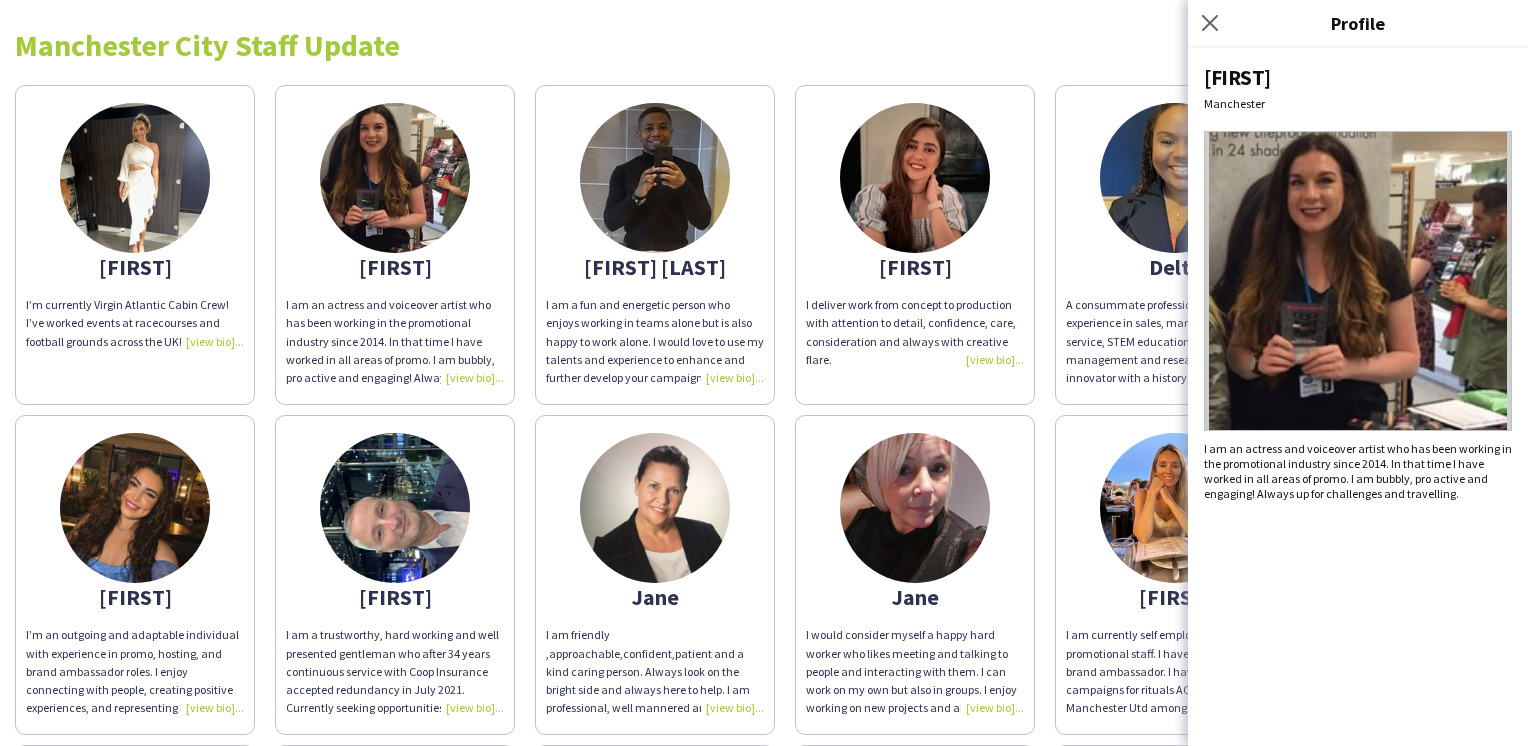 click on "[FIRST] [LAST]" 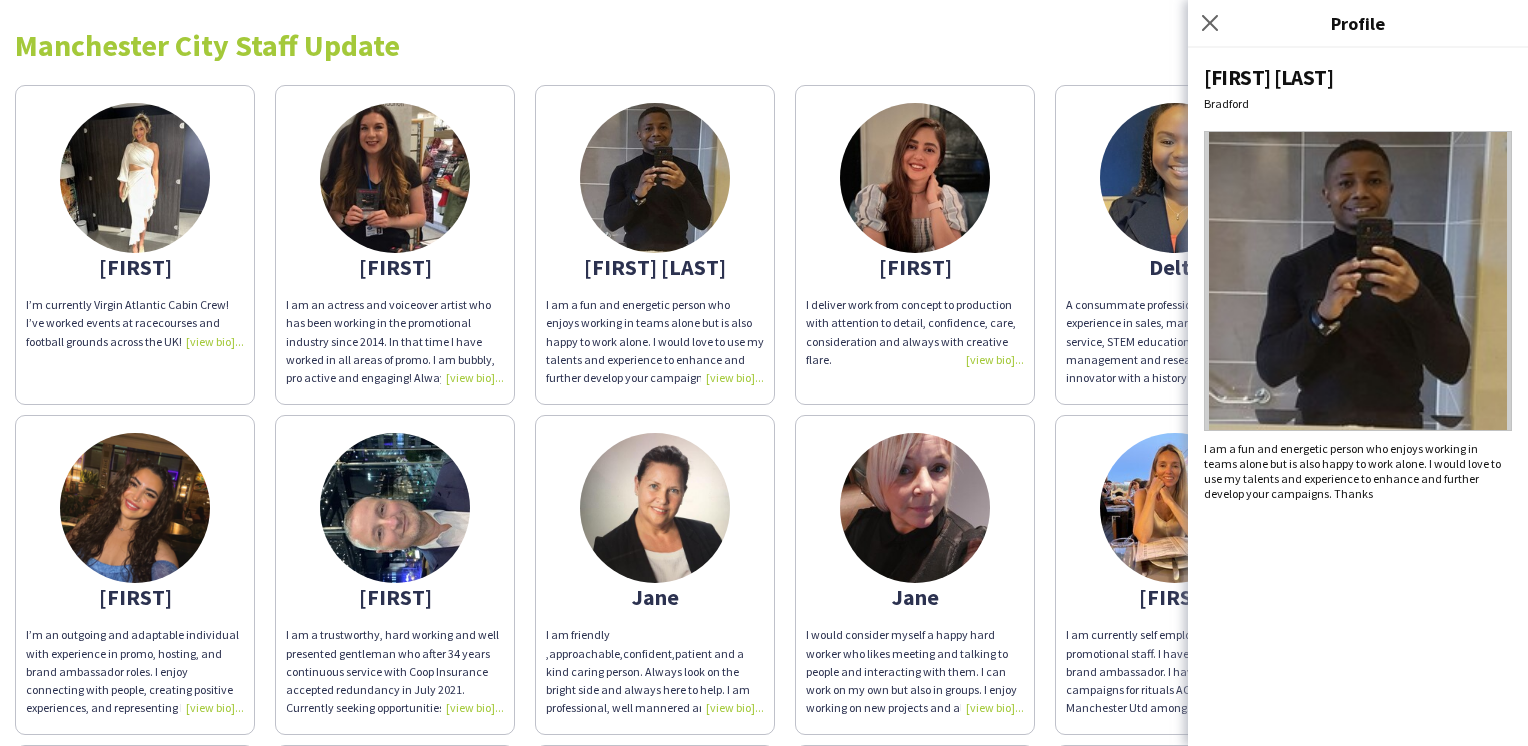 click on "After starting my career in a local bank and realising I can’t sit still, I moved over to the exciting & fast paced world of events & promotions and have now worked in this industry for over 25 years.
I go to the gym, I enjoy volunteering with animals & live as a teetotal vegetarian.
I have heaps of energy and enthusiasm and thoroughly enjoy my work. I pride myself on doing a good job and really enjoy meeting new people and hearing their stories. Most importantly I’m happy." 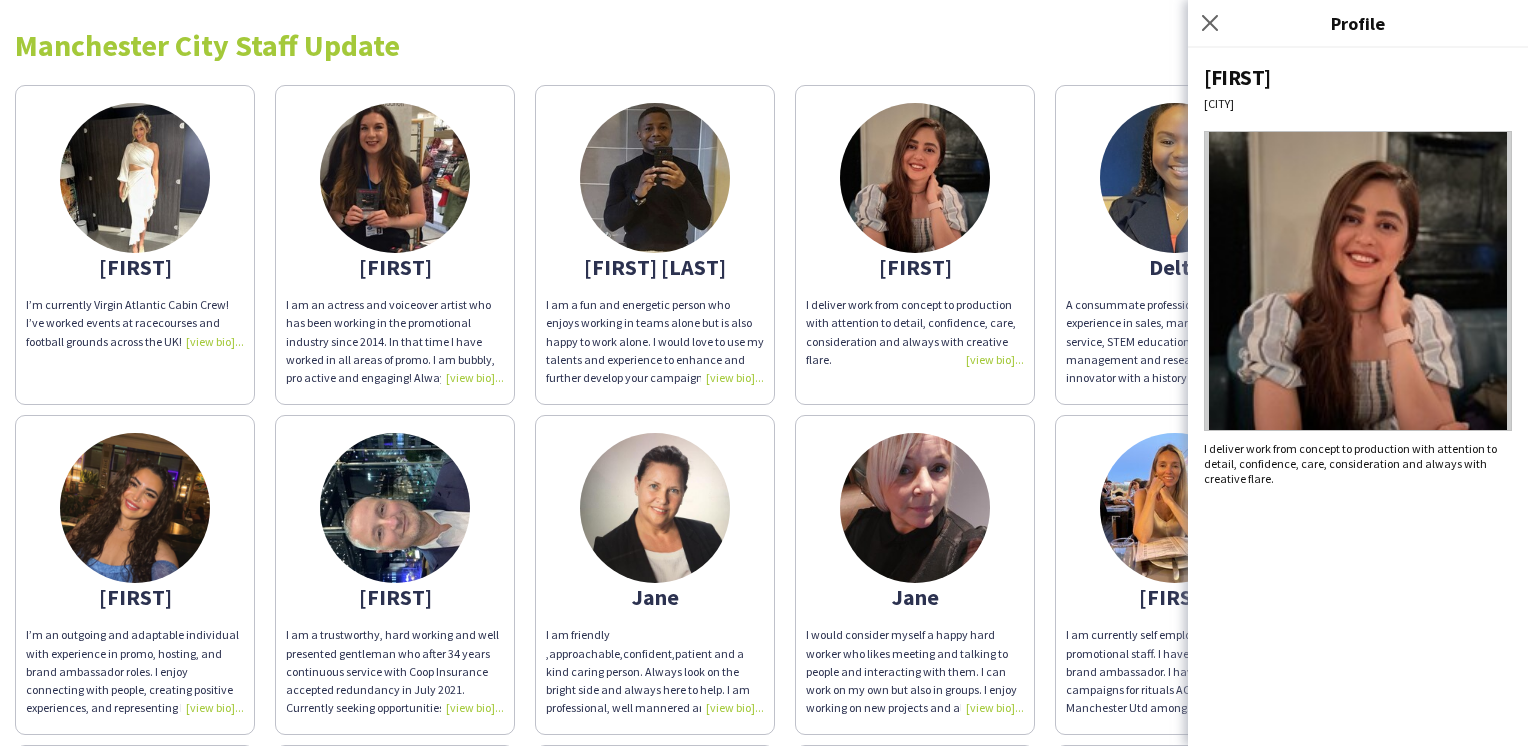 click on "Delta
A consummate professional with extensive experience in sales, marketing, customer service, STEM education, project management and research. A creative innovator with a history of taking projects from concept to completion; an outstanding communicator with proven success working with diverse levels of stakeholders across academia, industry and community settings, with particular success and expertise in leadership and youth development." 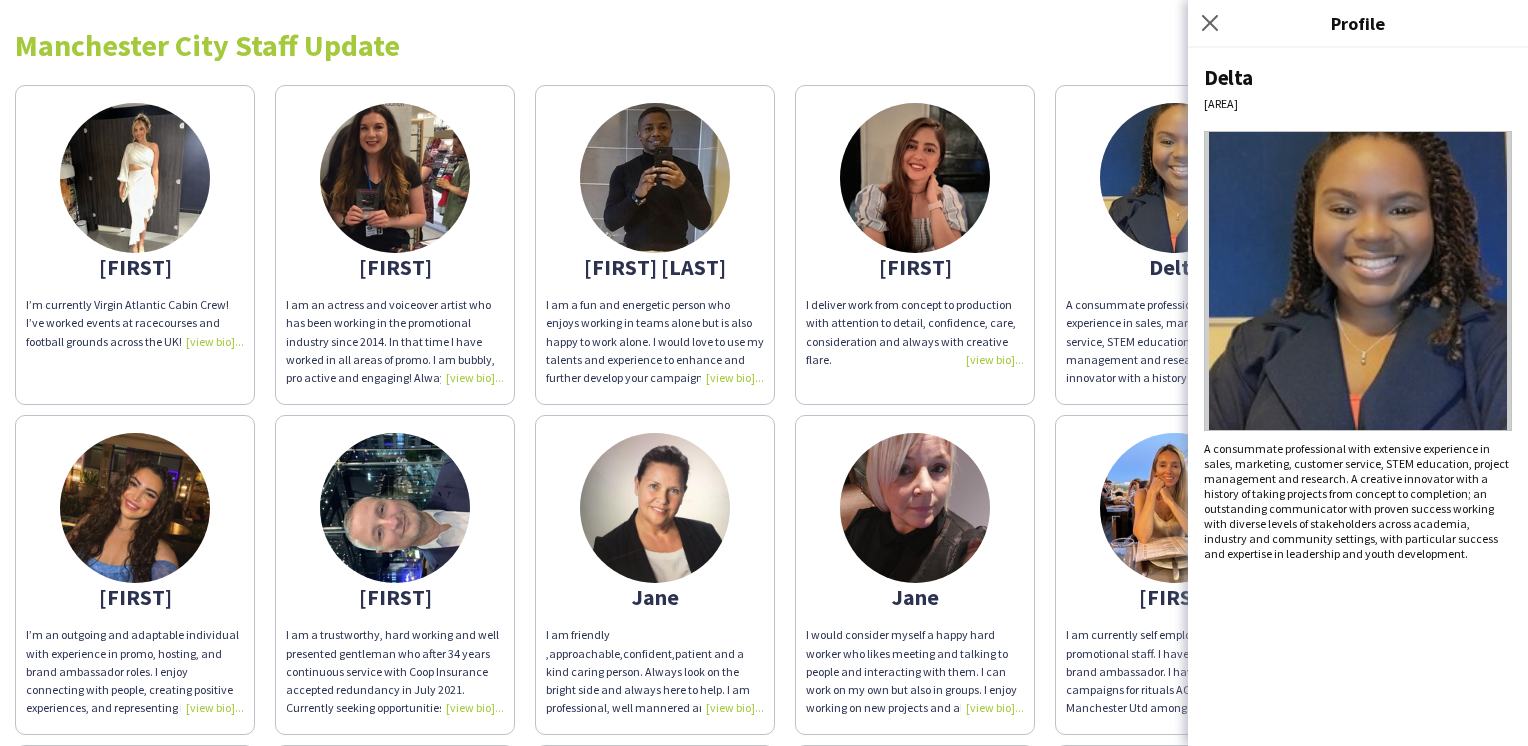 click on "Close pop-in
Profile" 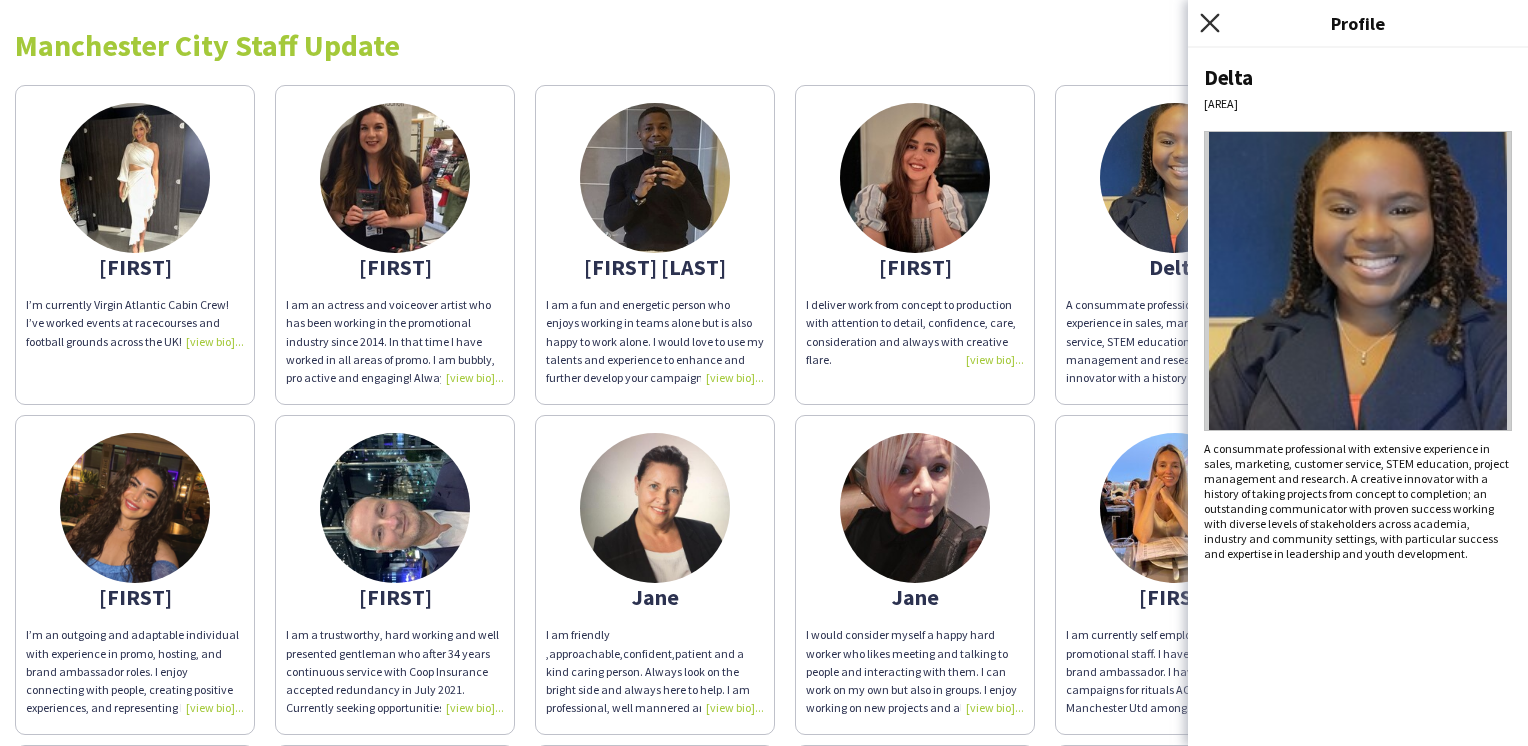 click on "Close pop-in" 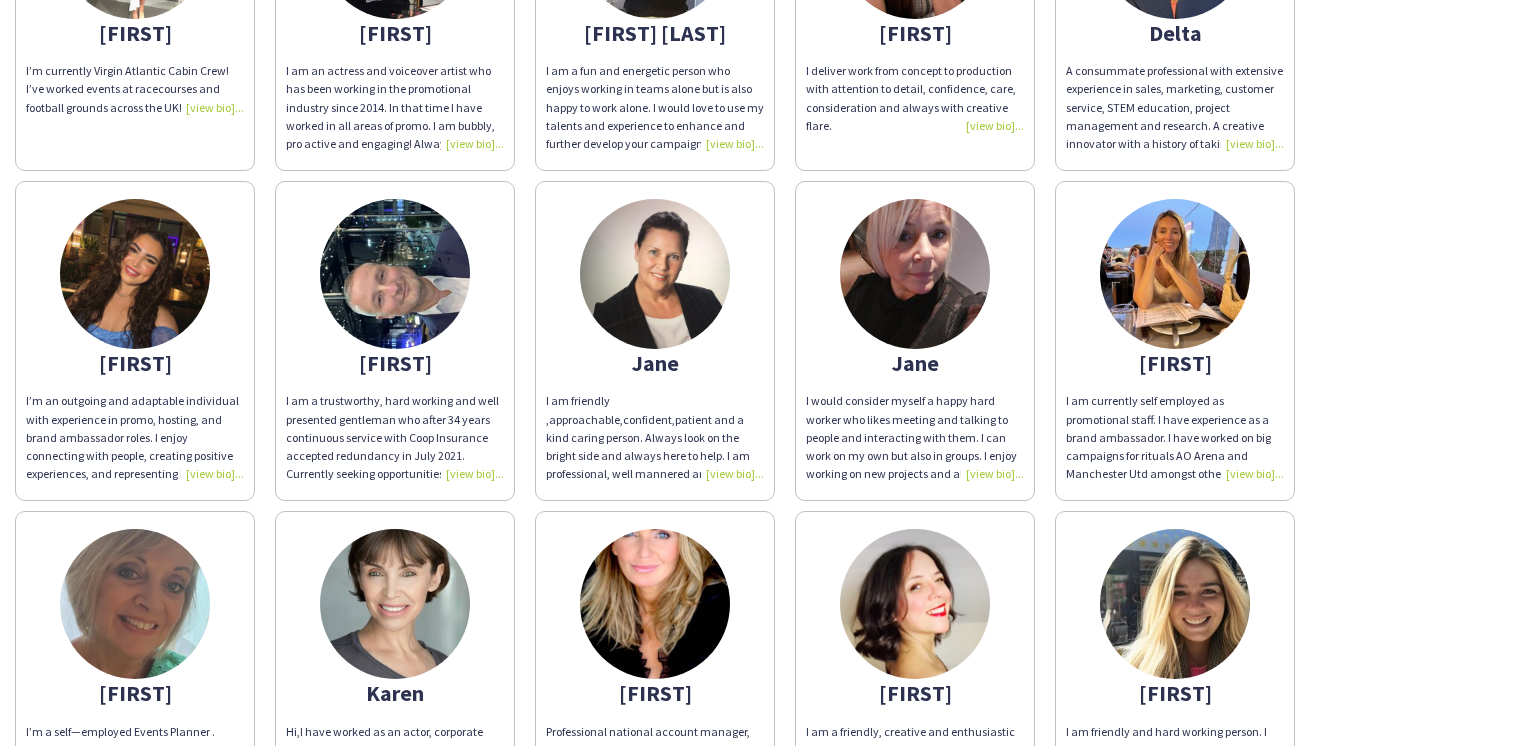 scroll, scrollTop: 200, scrollLeft: 0, axis: vertical 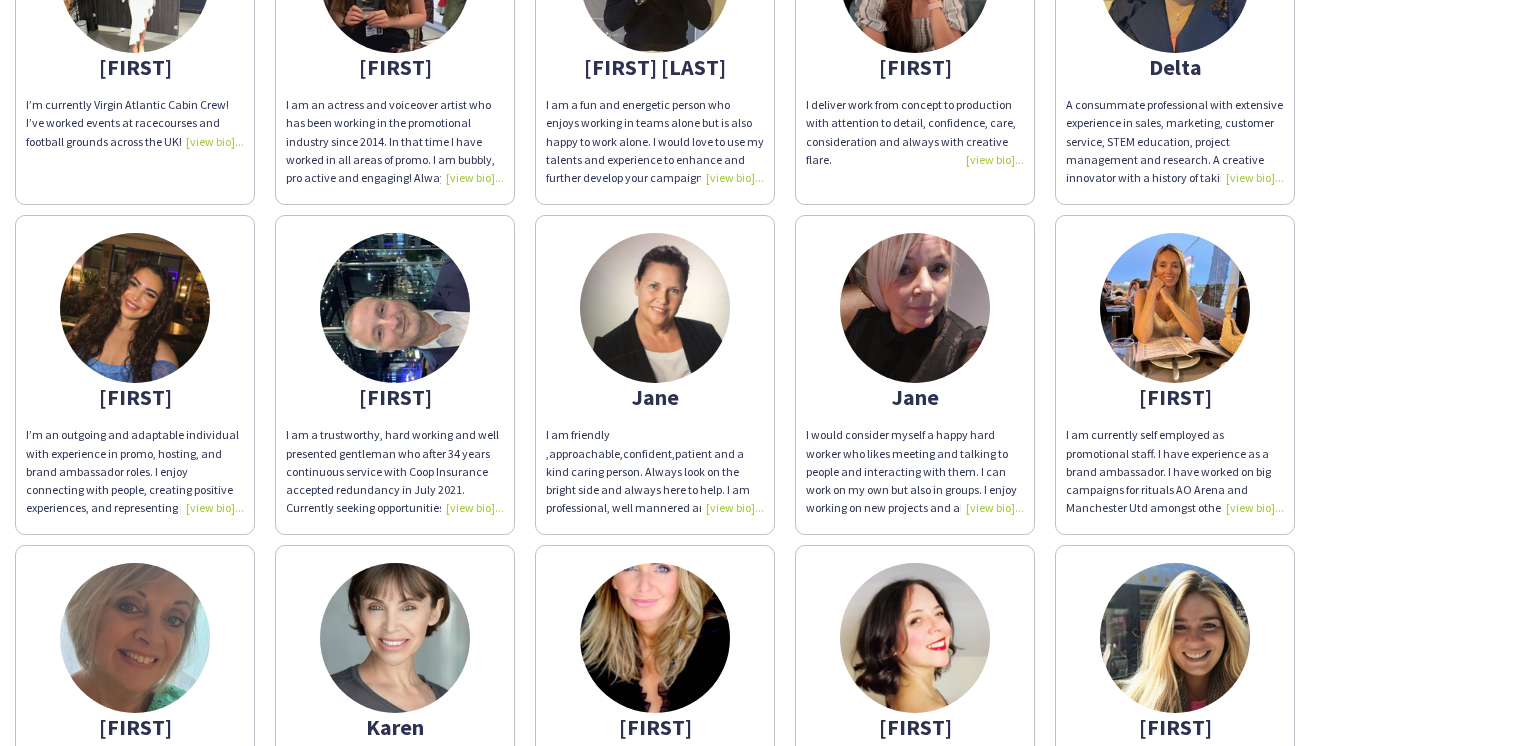 click on "[FIRST]" 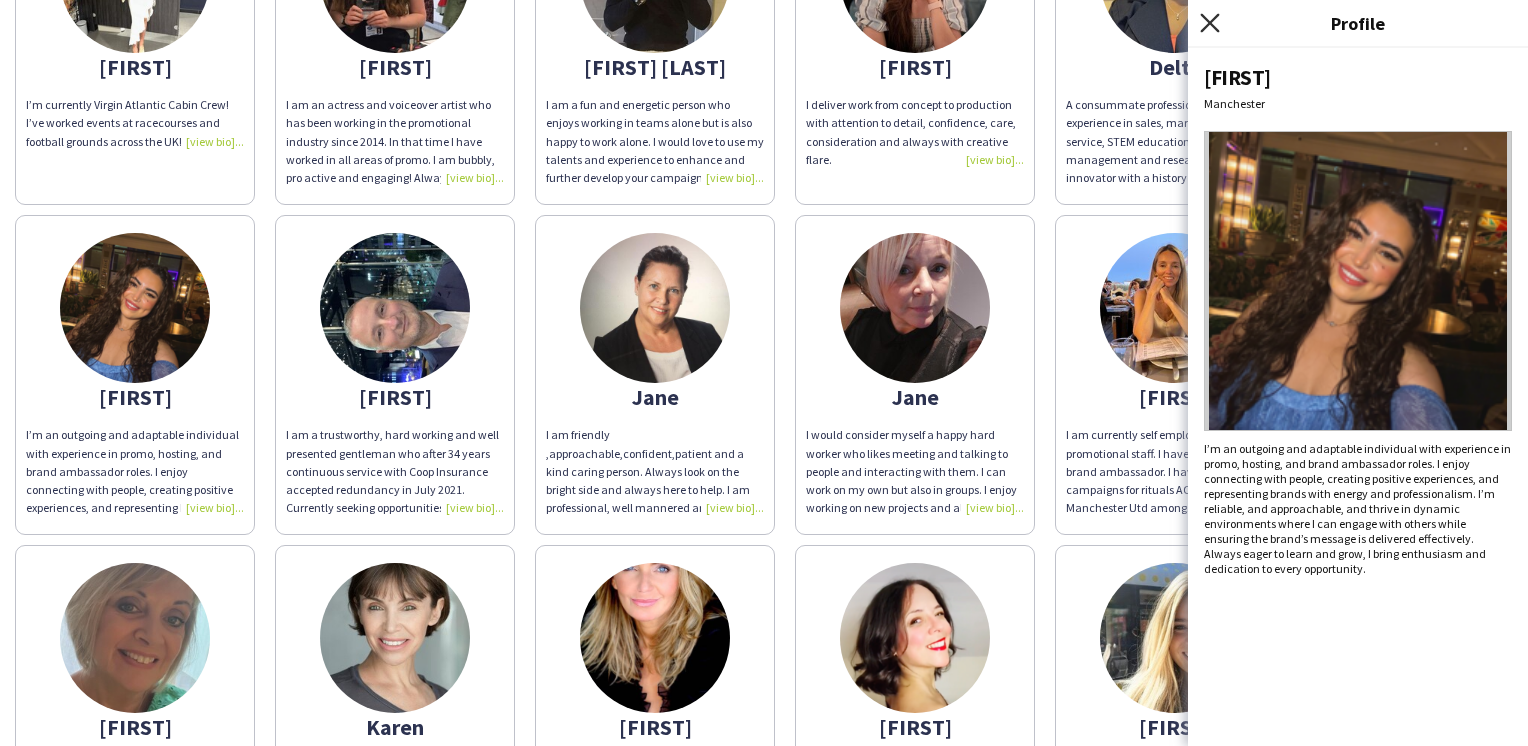 click 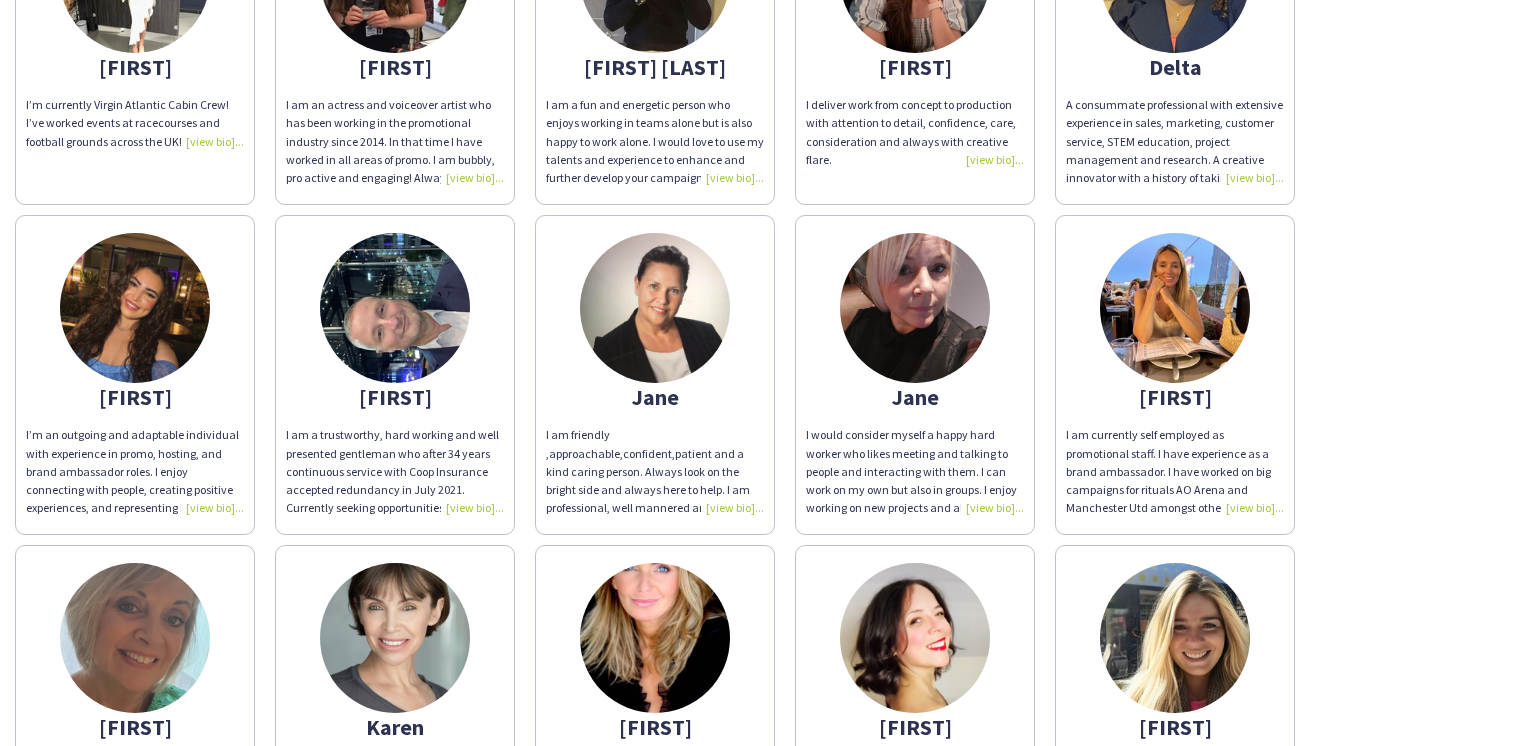 click 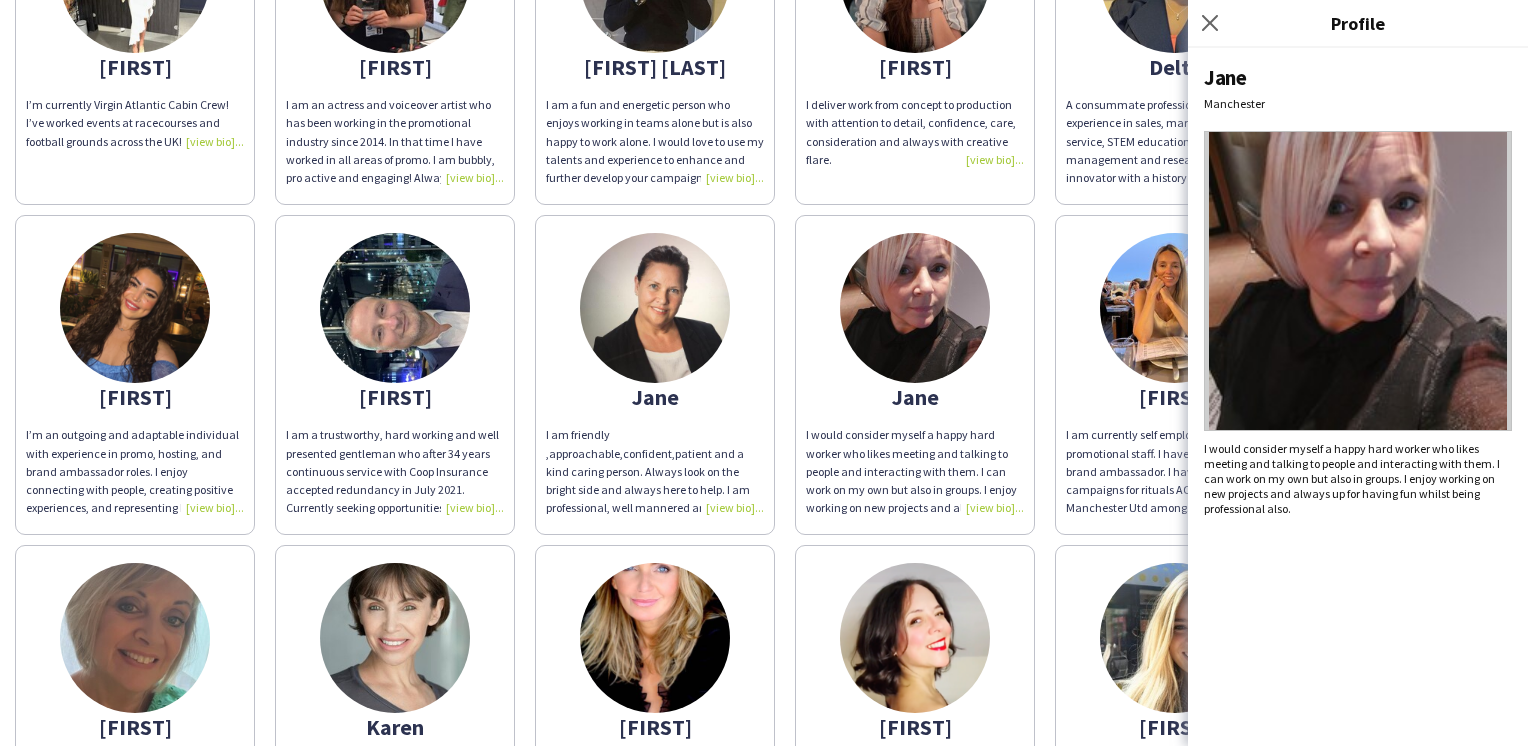 click on "[FIRST]" 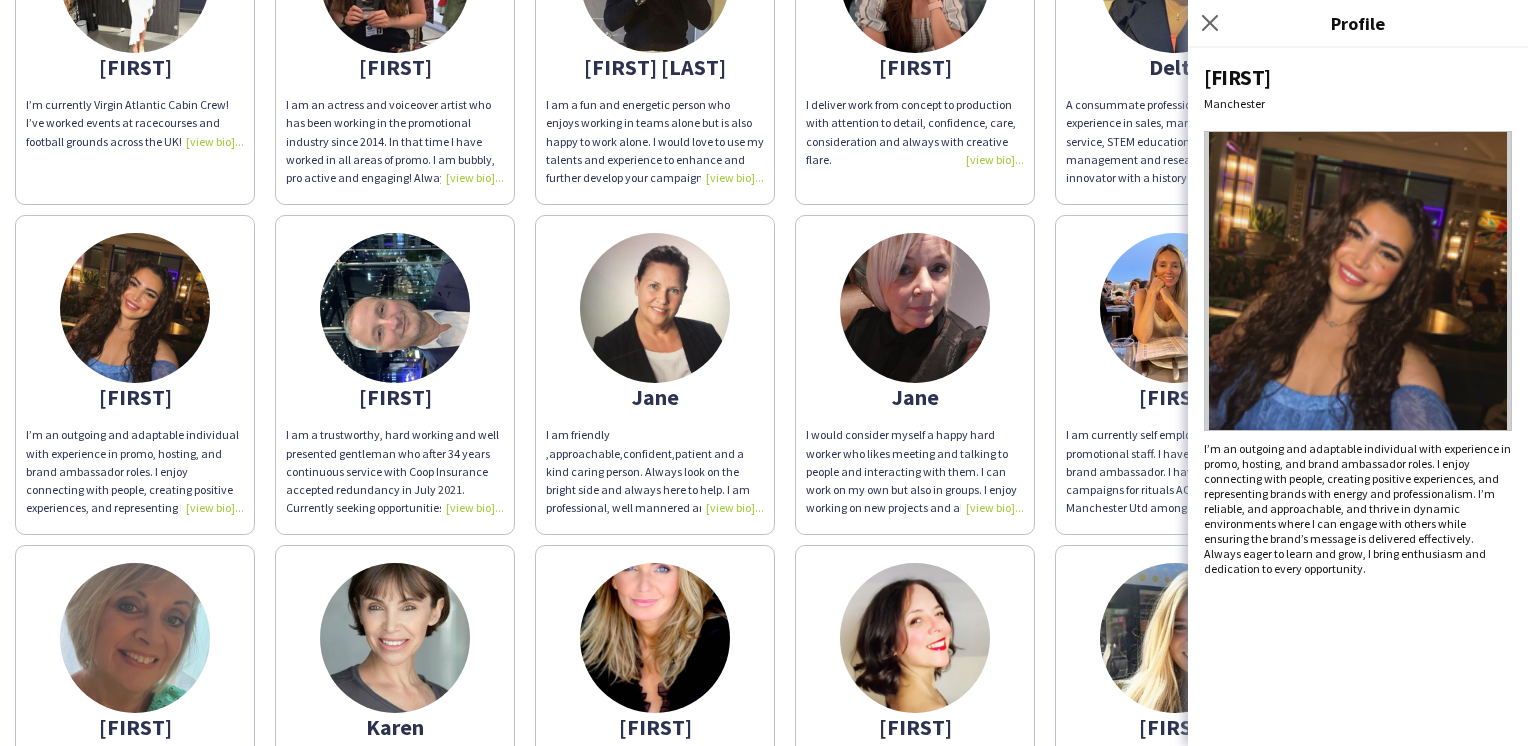 click 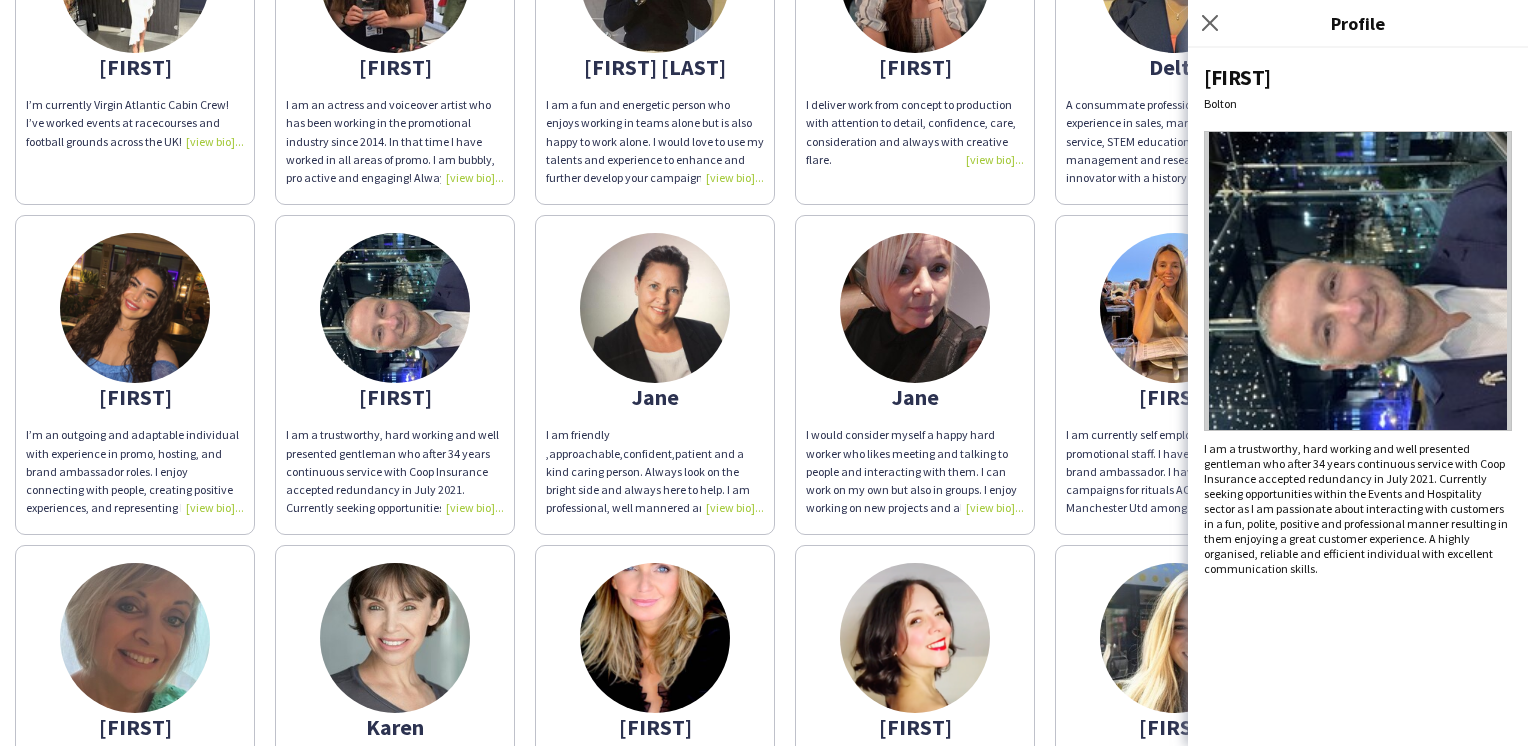 click 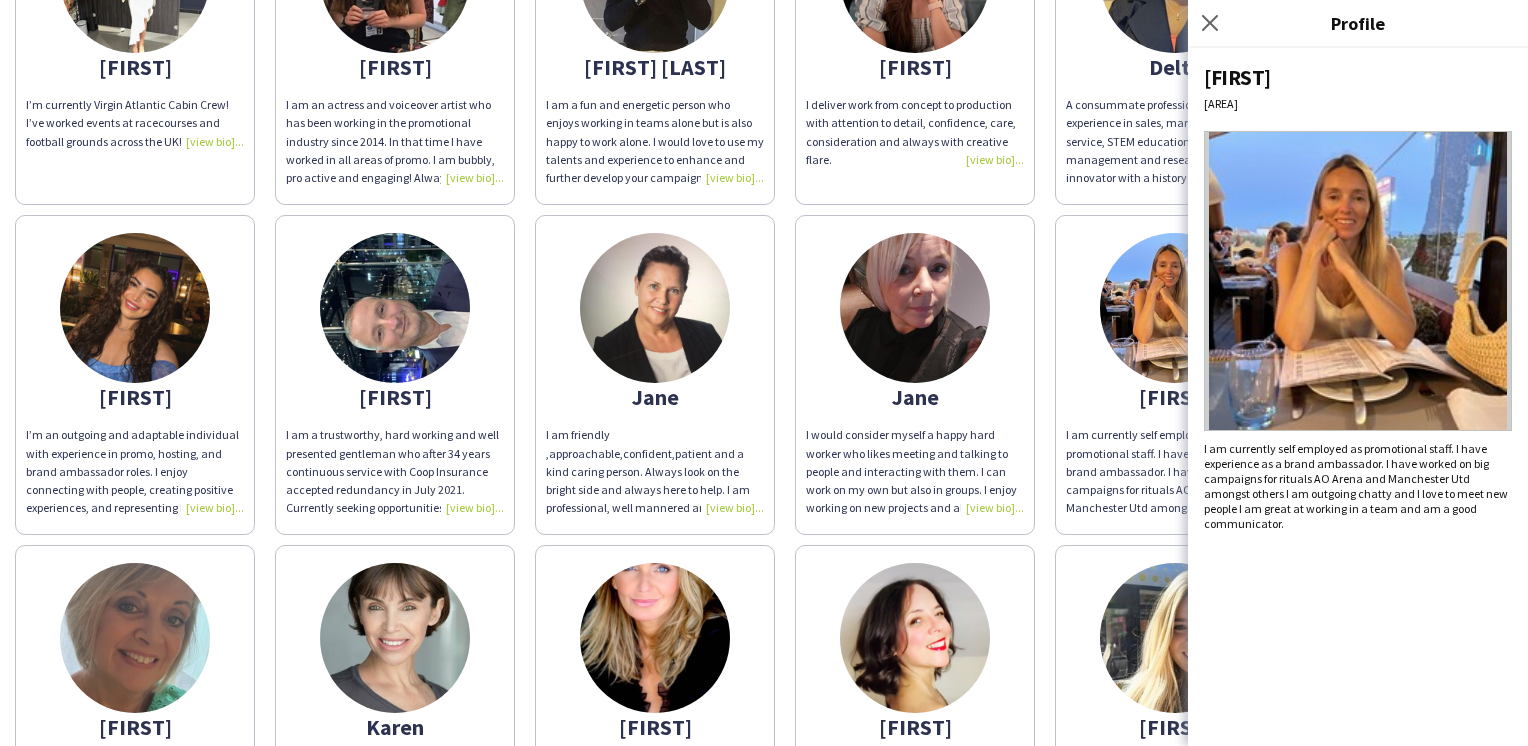 click on "Close pop-in" 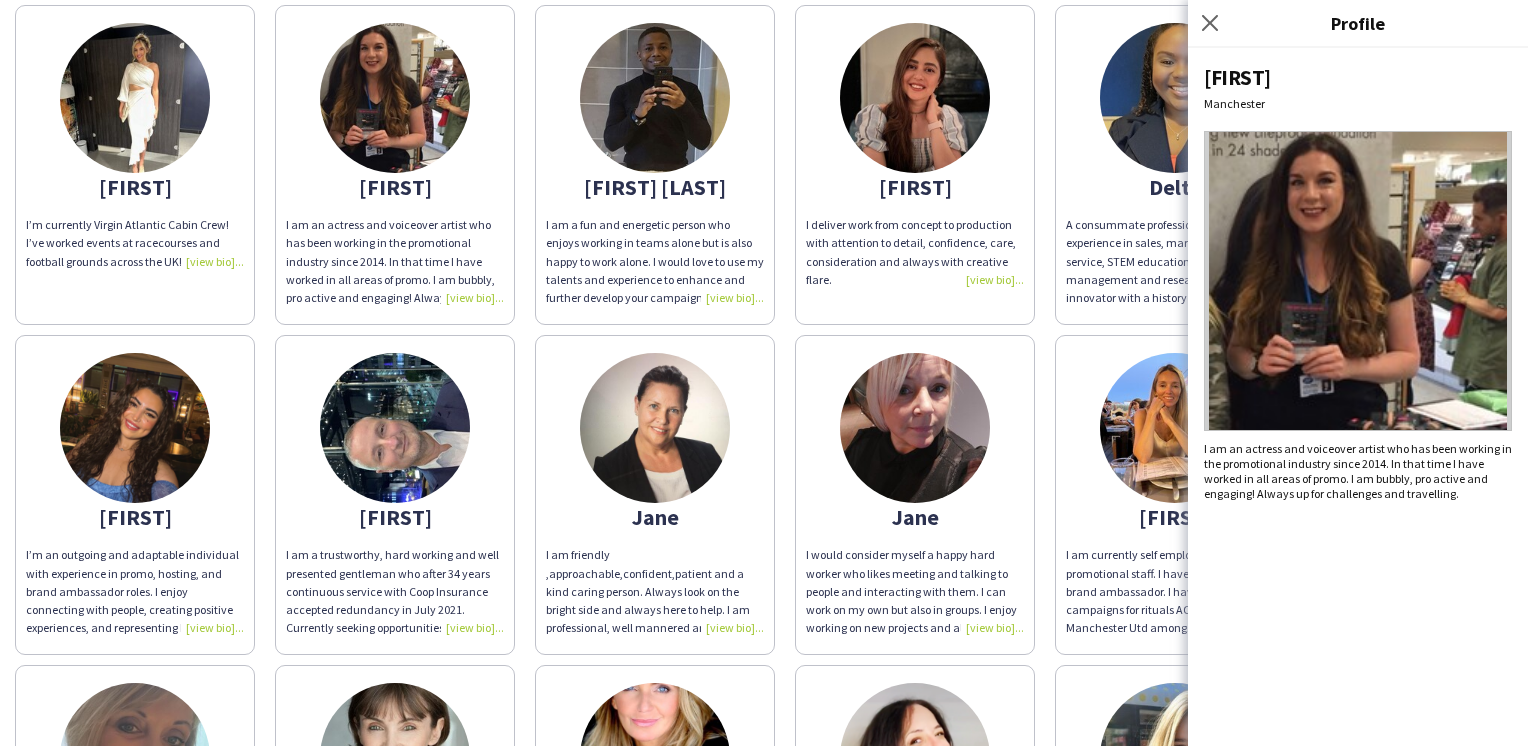 scroll, scrollTop: 0, scrollLeft: 0, axis: both 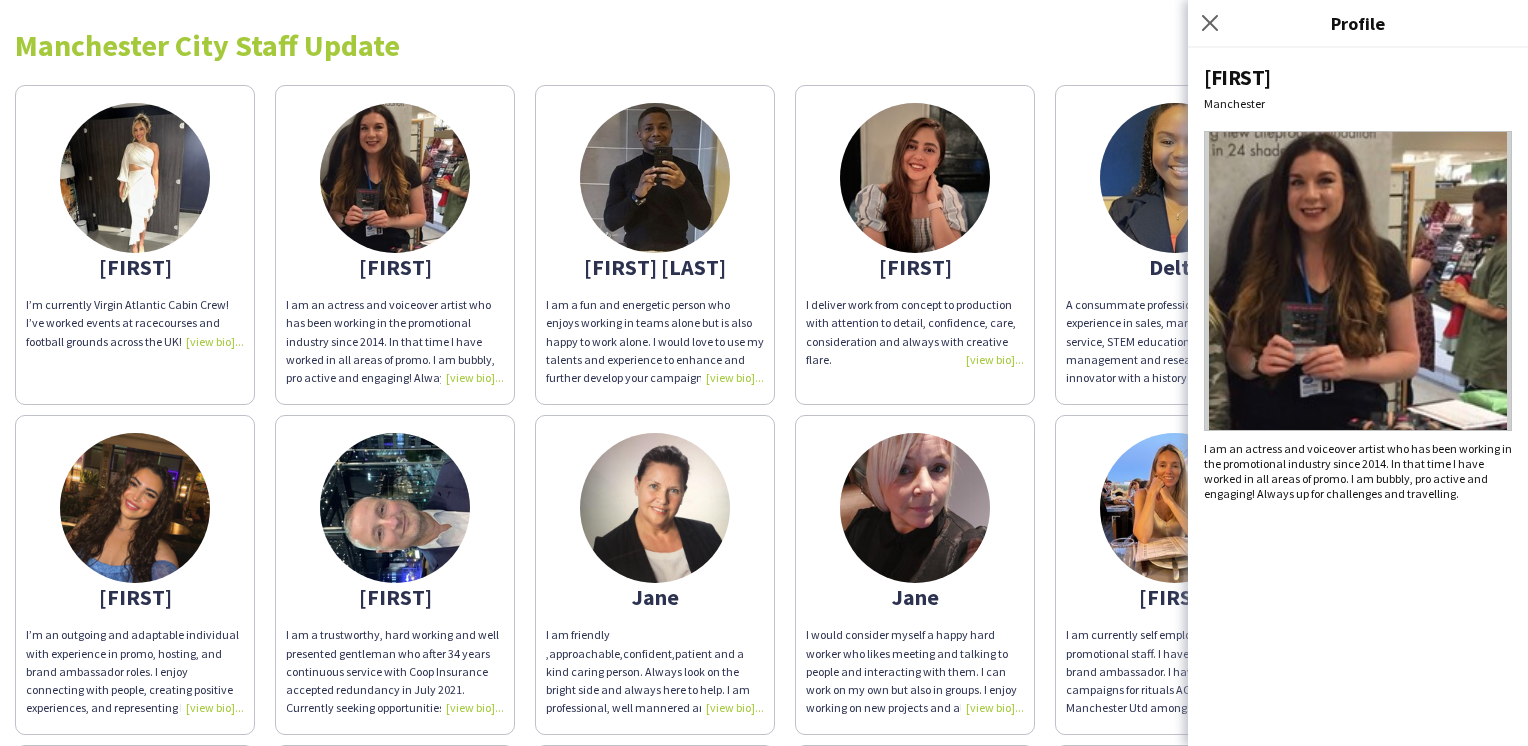 click on "Amie
I’m currently Virgin Atlantic Cabin Crew! I’ve worked events at racecourses and football grounds across the UK!" 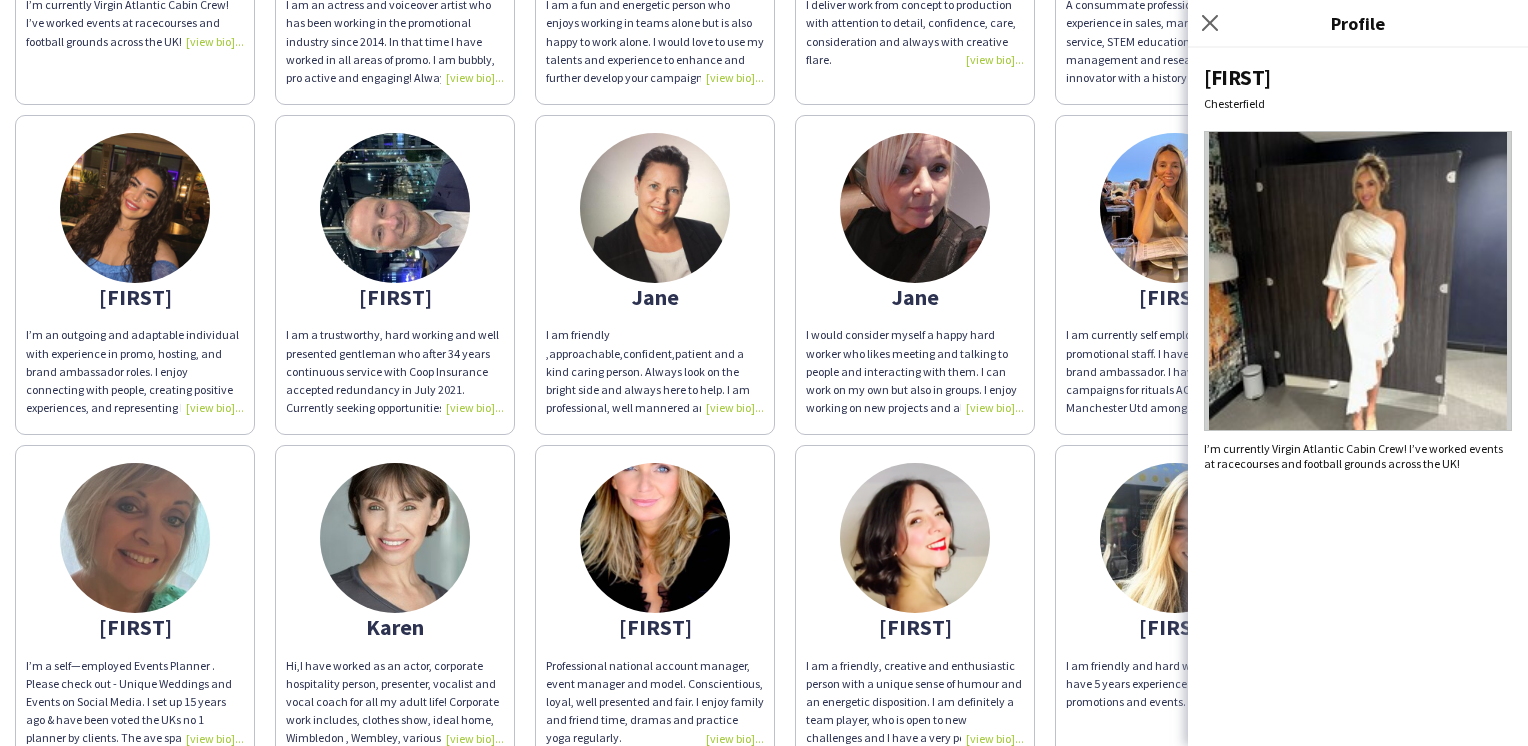 scroll, scrollTop: 500, scrollLeft: 0, axis: vertical 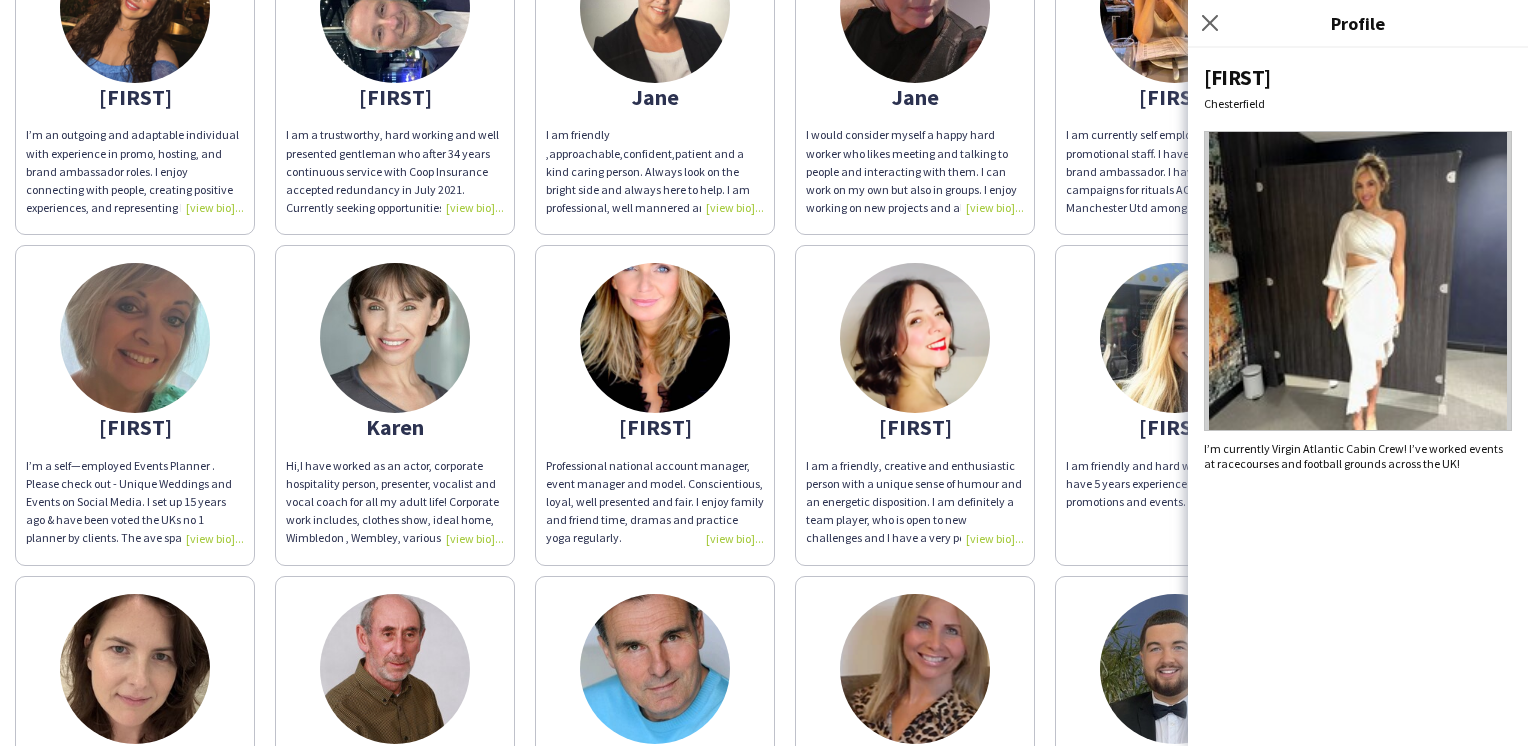 click 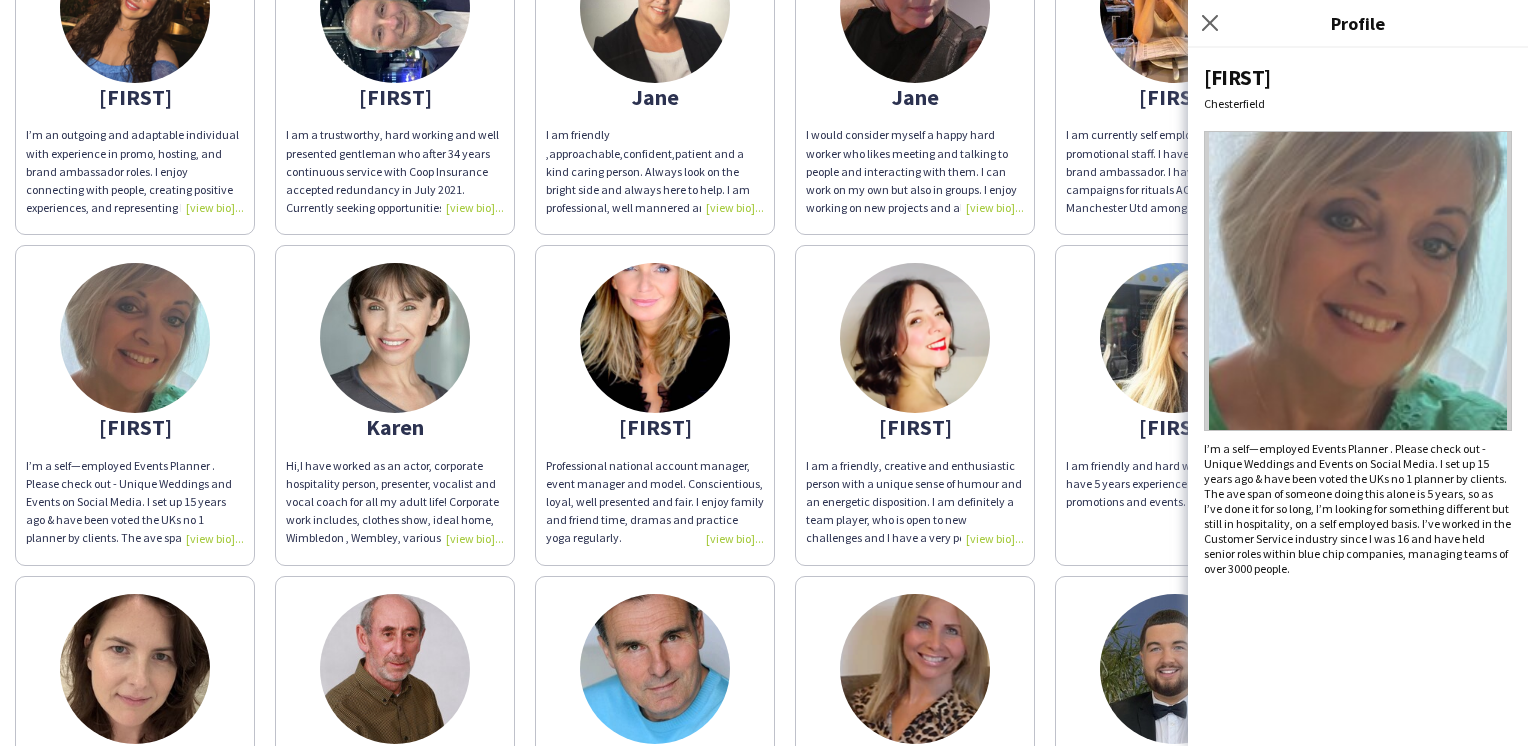 click 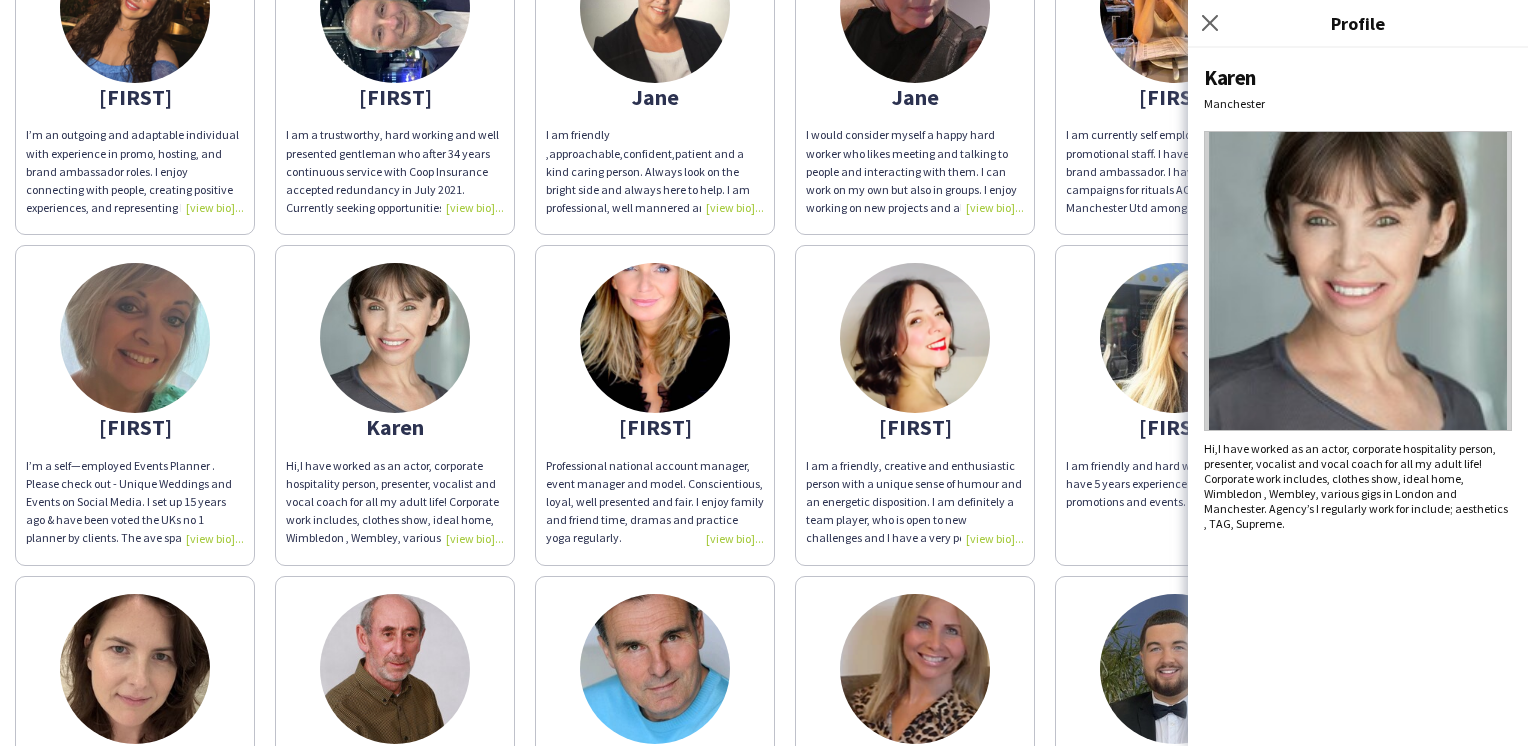 click 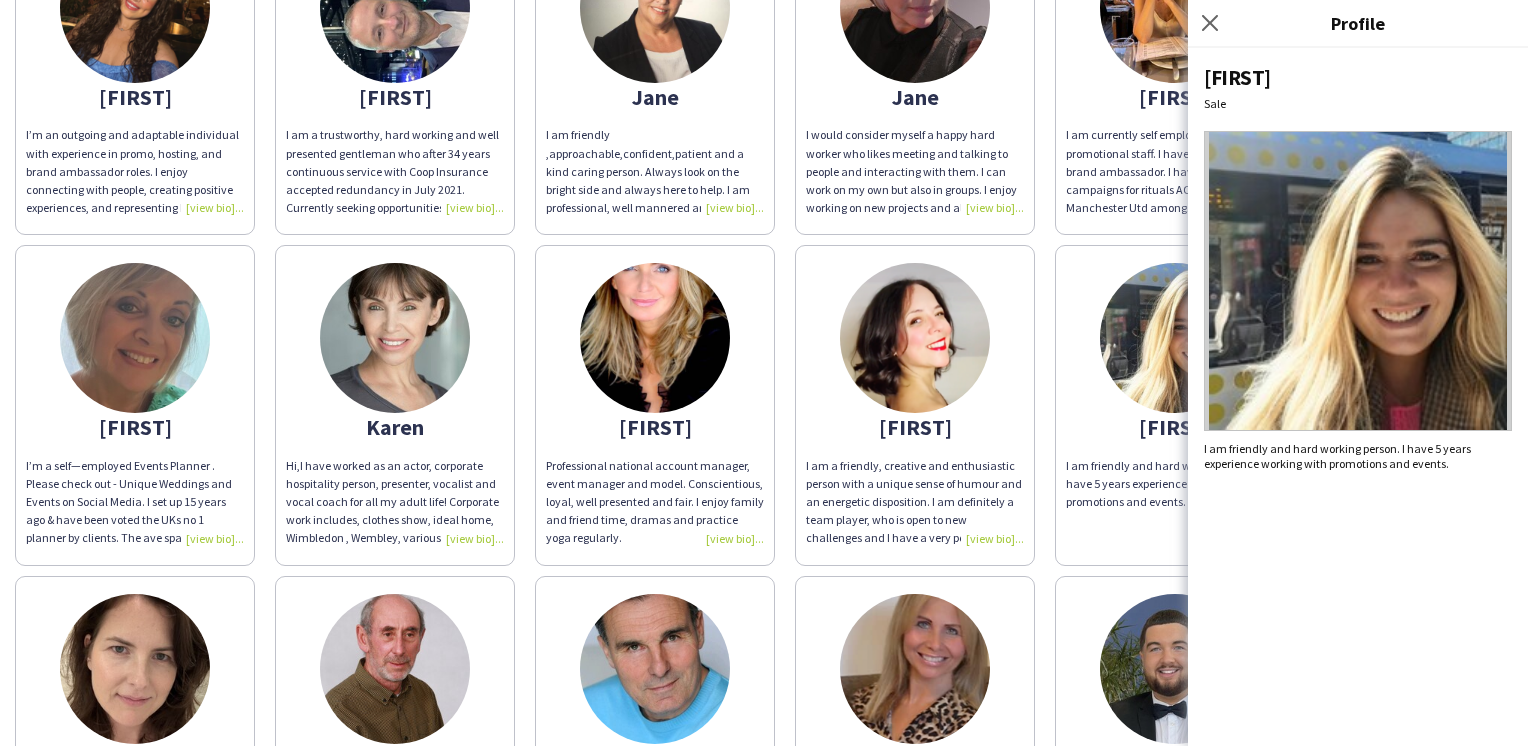 click on "I am currently self employed as promotional staff. I have experience as a brand ambassador. I have worked on big campaigns for rituals AO Arena and Manchester Utd amongst others
I am outgoing chatty and I love to meet new people
I am great at working in a team and am a good communicator." 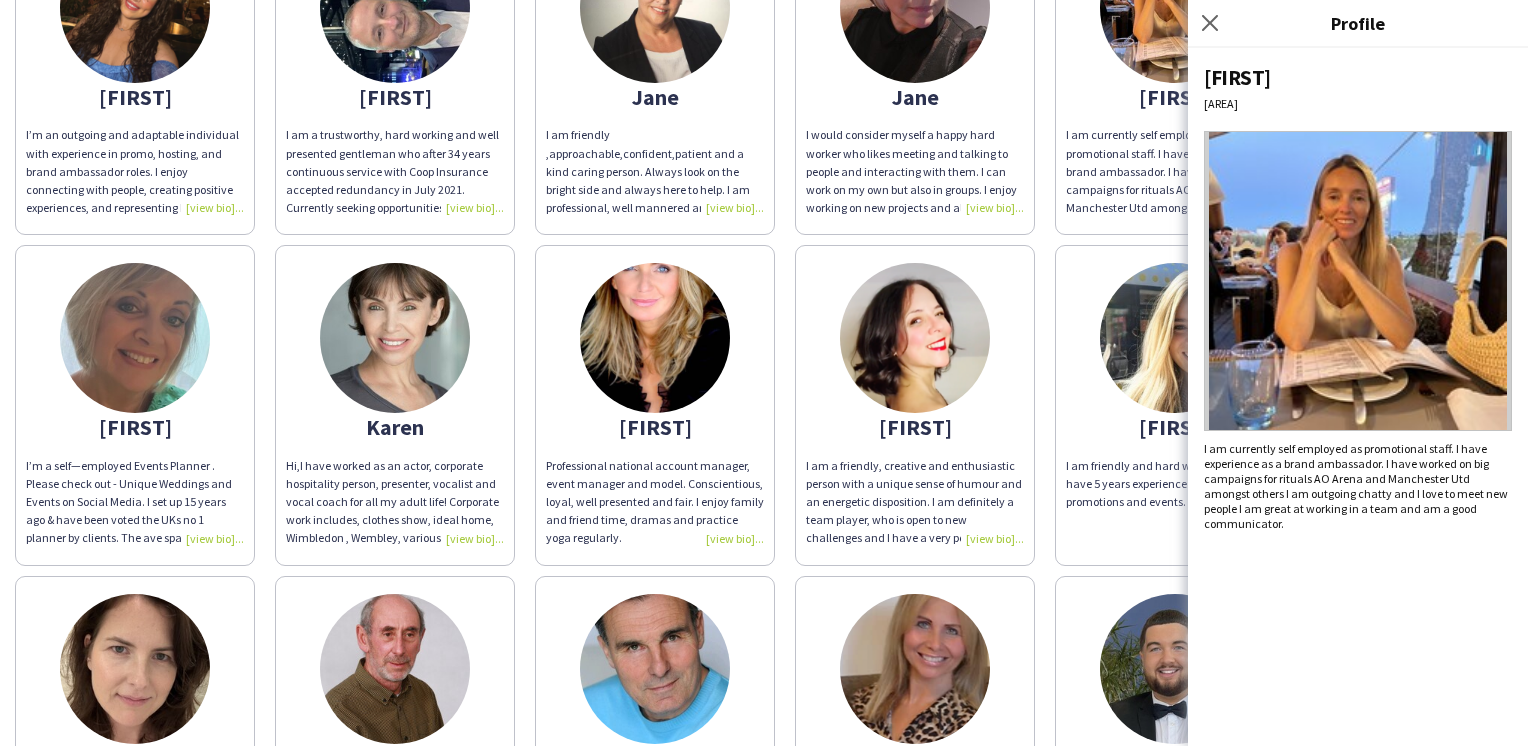 drag, startPoint x: 295, startPoint y: 382, endPoint x: 310, endPoint y: 378, distance: 15.524175 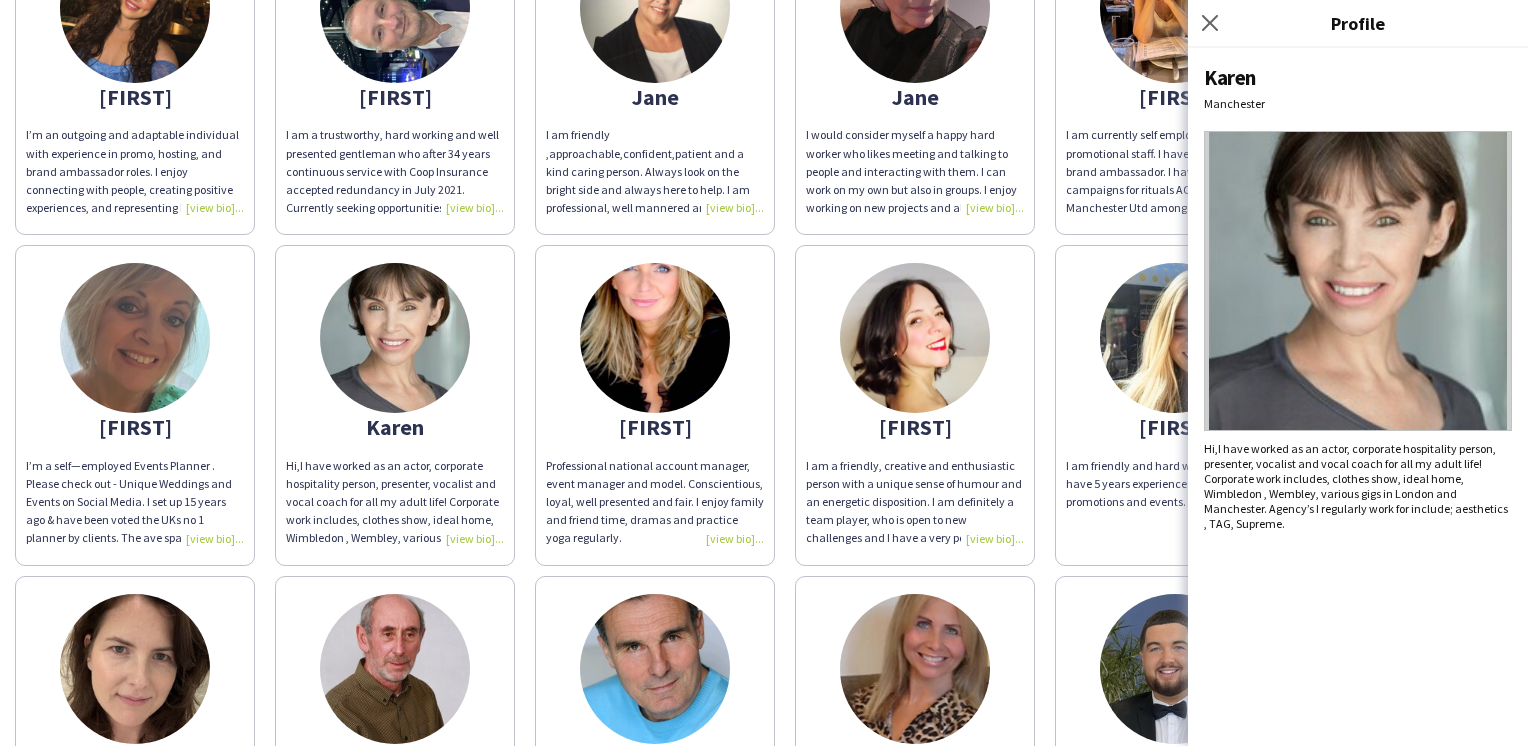 click on "Louise
Professional national account manager, event manager and model. Conscientious, loyal, well presented and fair. I enjoy family and friend time, dramas and practice yoga regularly." 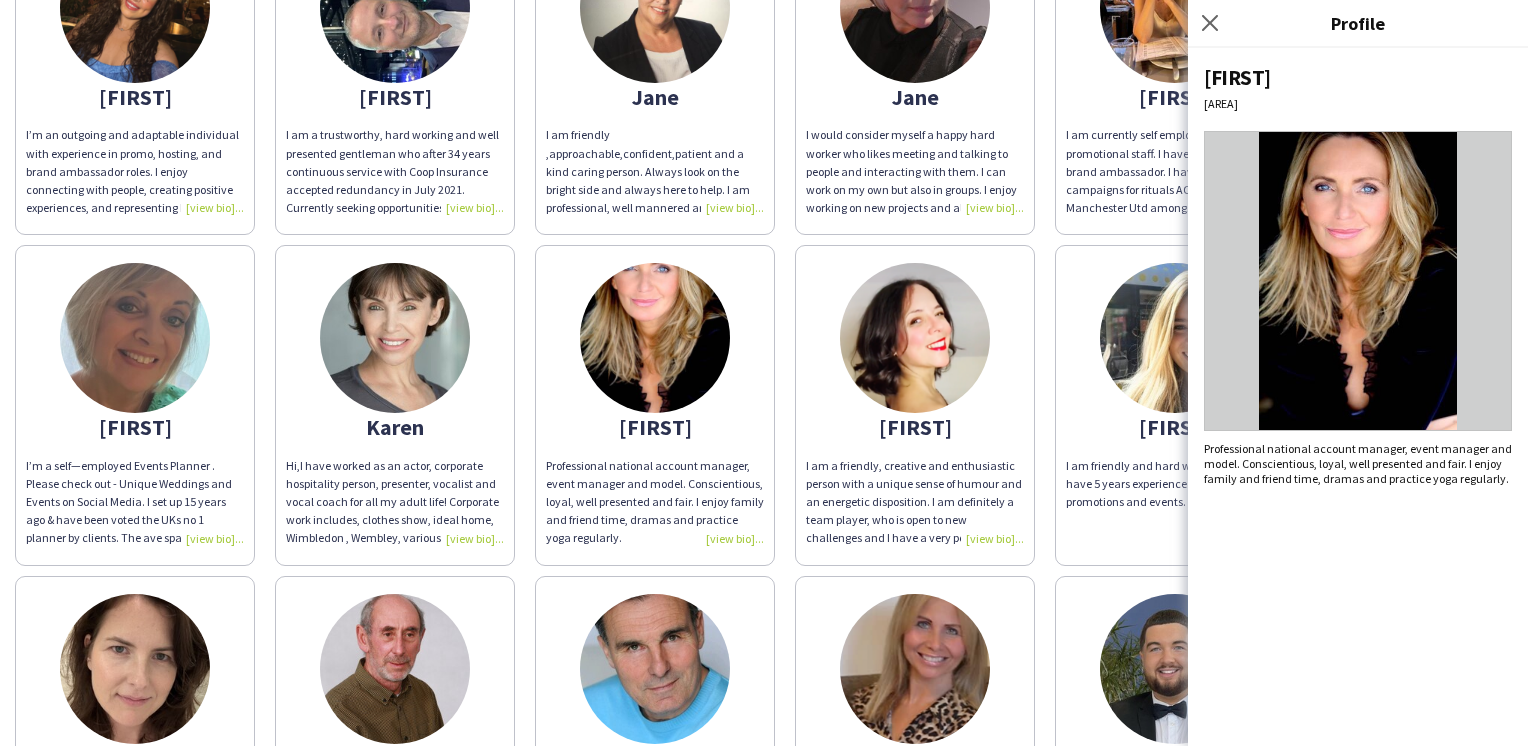 click on "Marcella
I am a friendly, creative and enthusiastic person with a unique sense of humour and an energetic disposition.   I am definitely a team player, who is open to new challenges and I have a very positive, youthful perspective on life.
I have many years of experience in hospitality and I’m currently a self employed Actor, Radio Broadcaster and VO artist so I have a very flexible timetable." 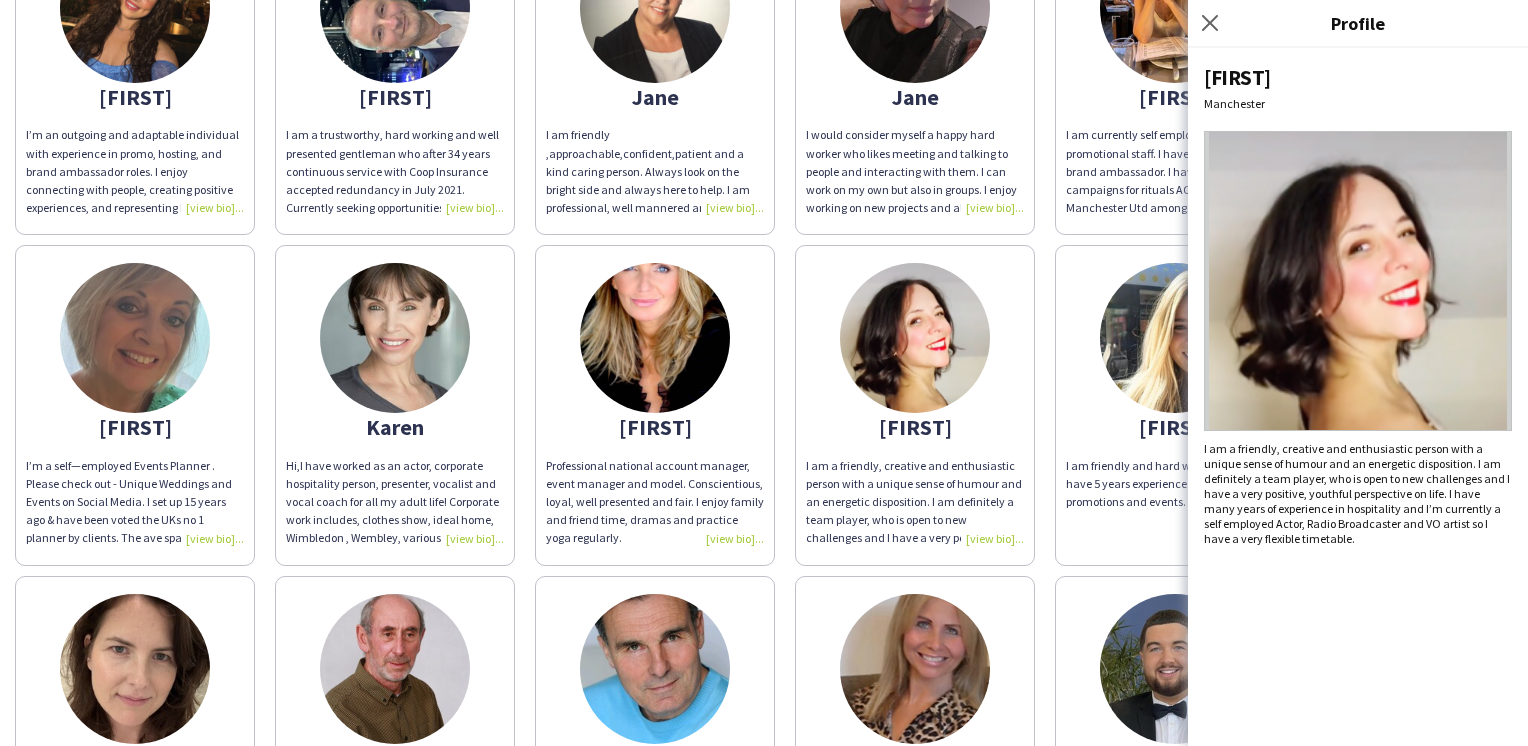 click 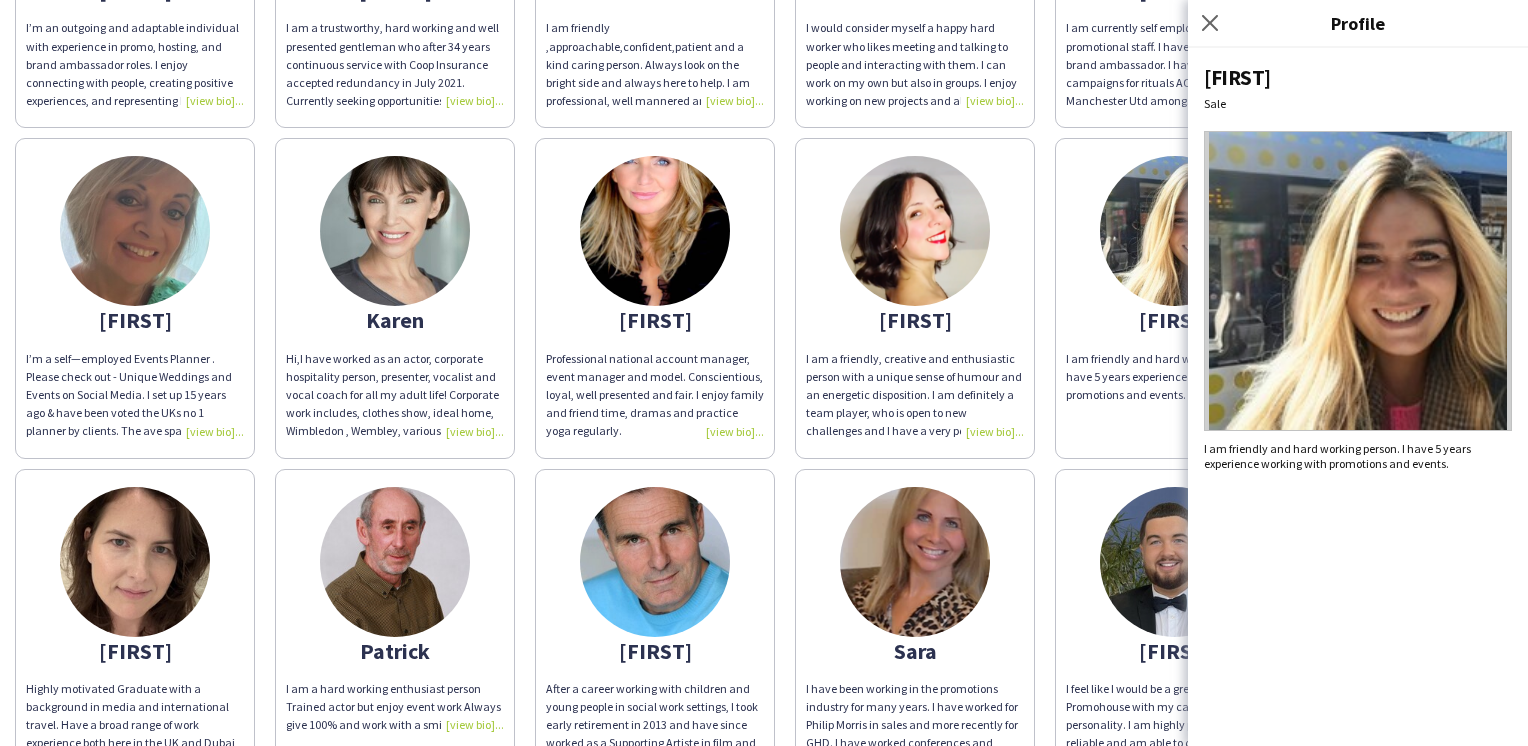scroll, scrollTop: 800, scrollLeft: 0, axis: vertical 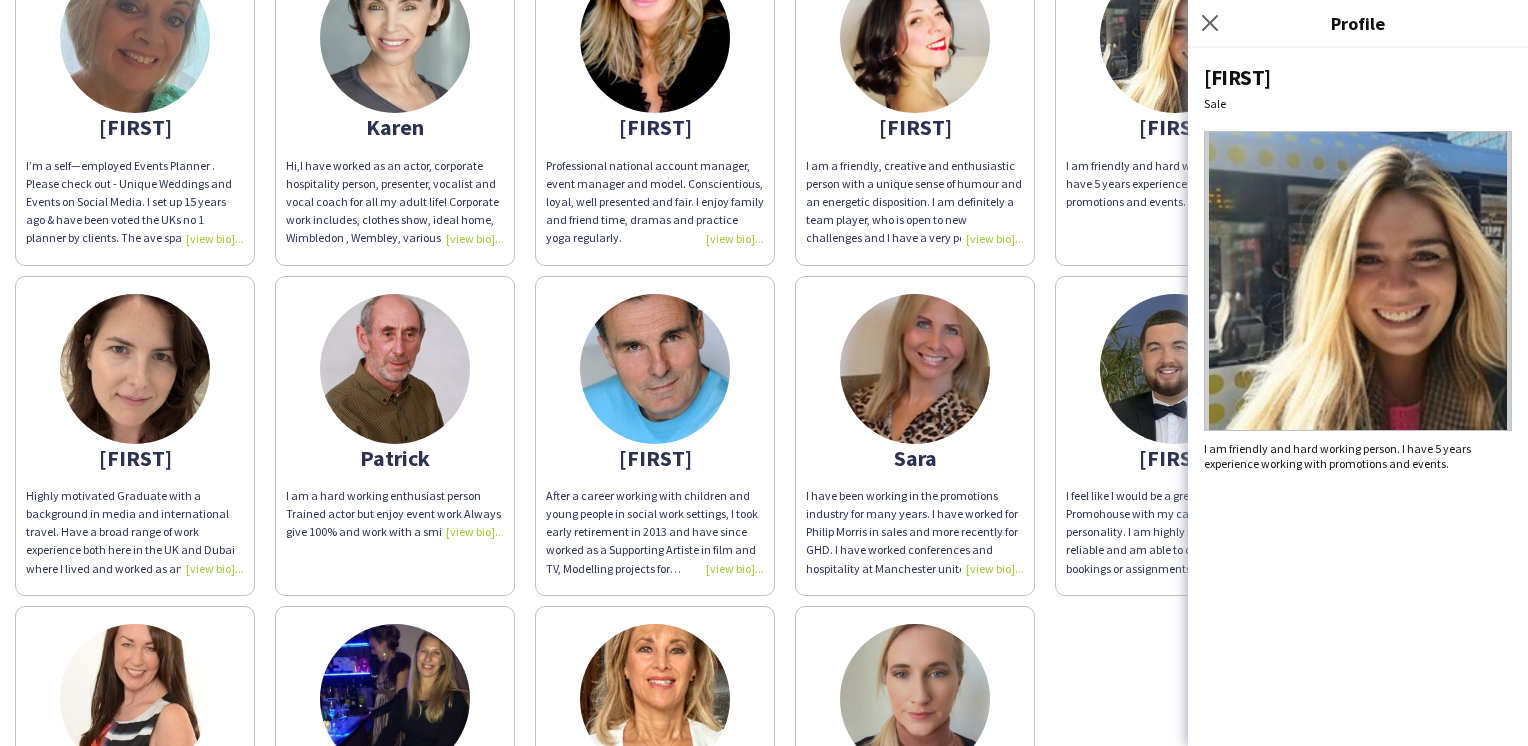 click 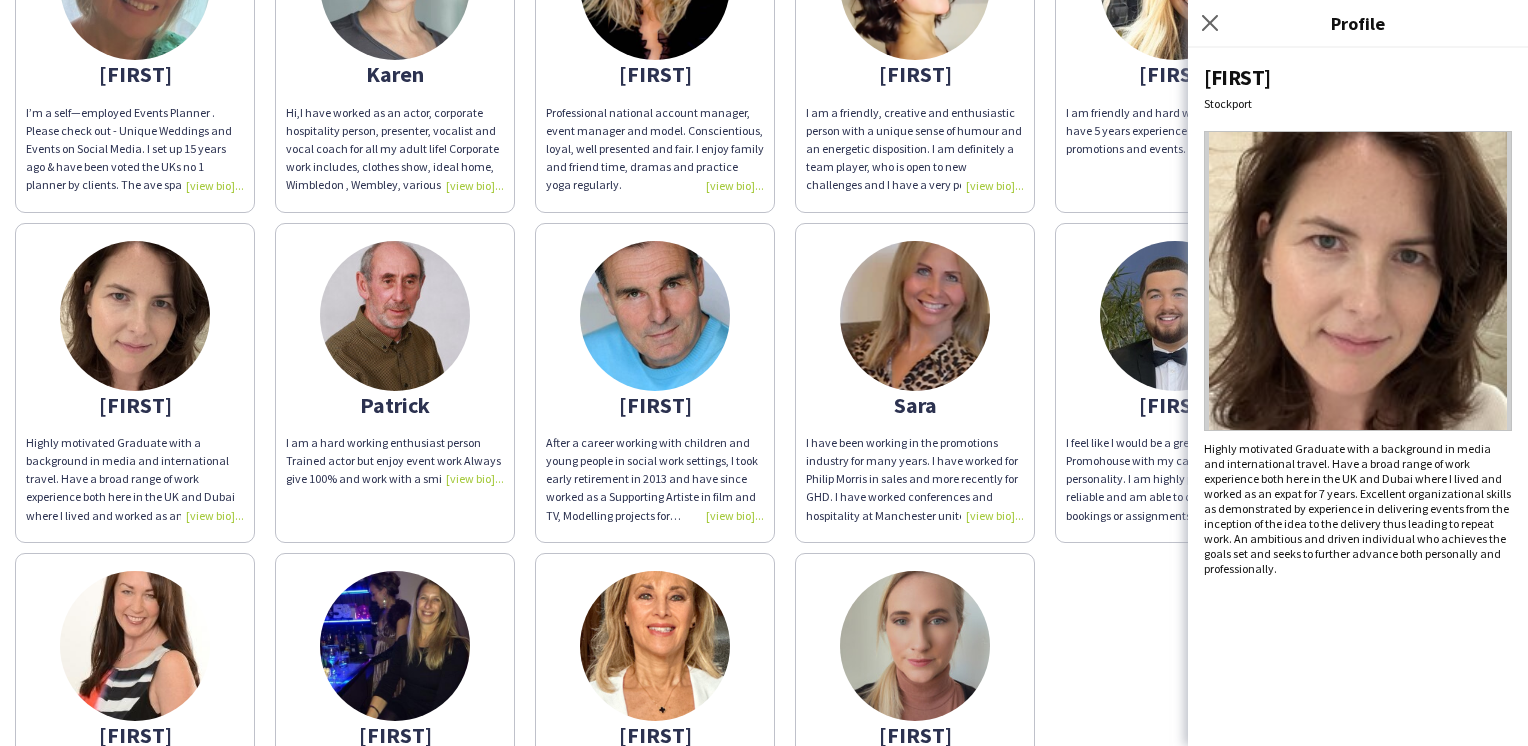 scroll, scrollTop: 900, scrollLeft: 0, axis: vertical 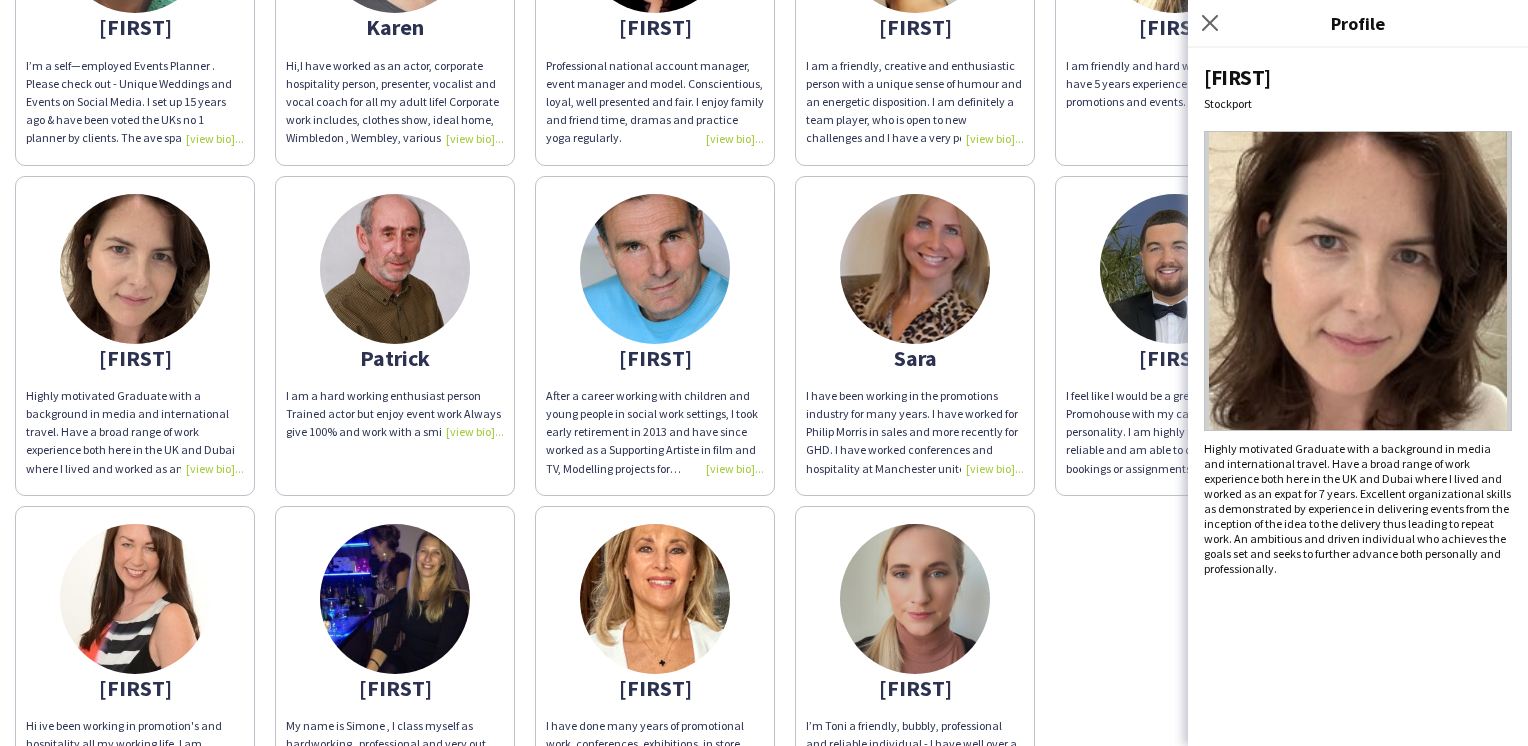 click on "Patrick
I am a hard working enthusiast person
Trained actor but enjoy event work
Always give 100% and work with a smile" 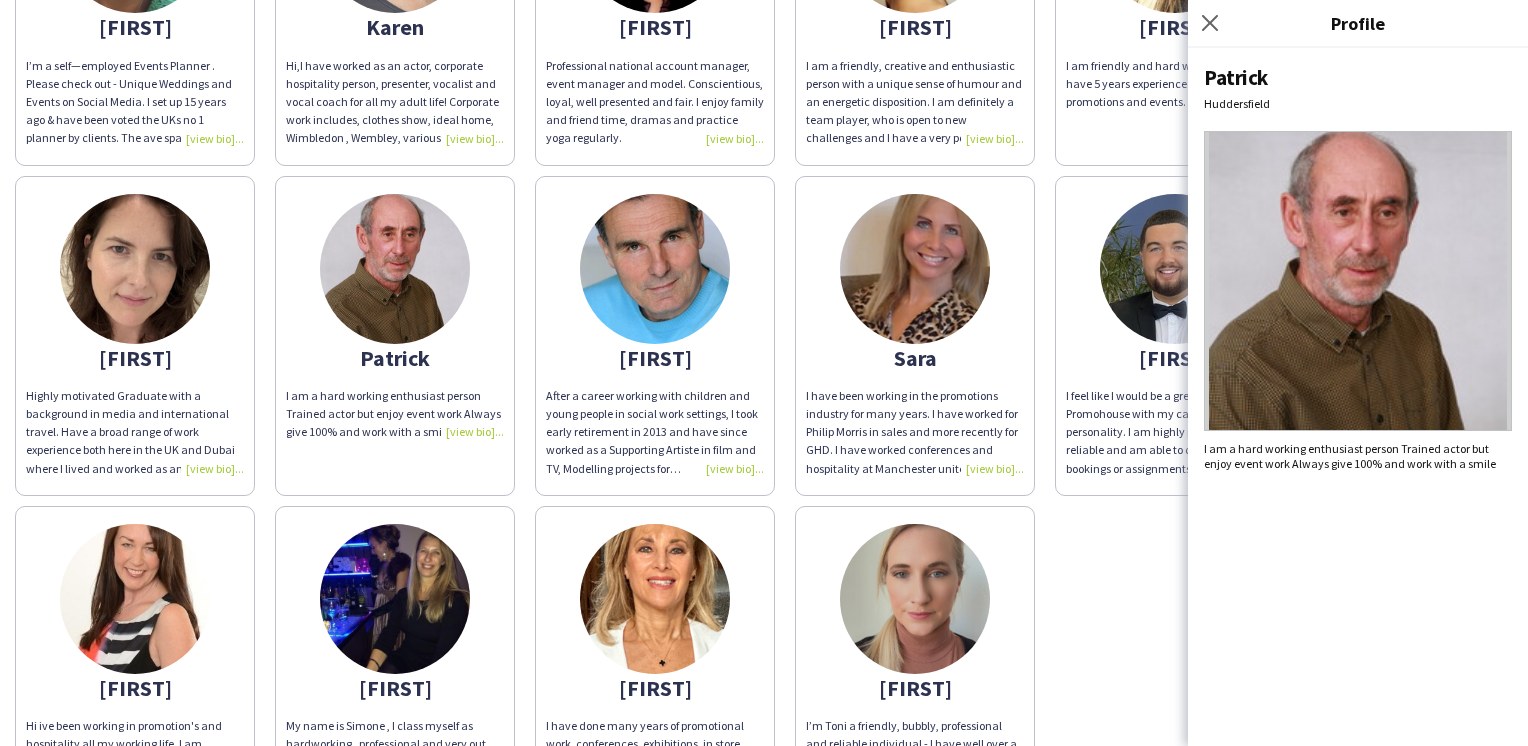 click on "[FIRST]" 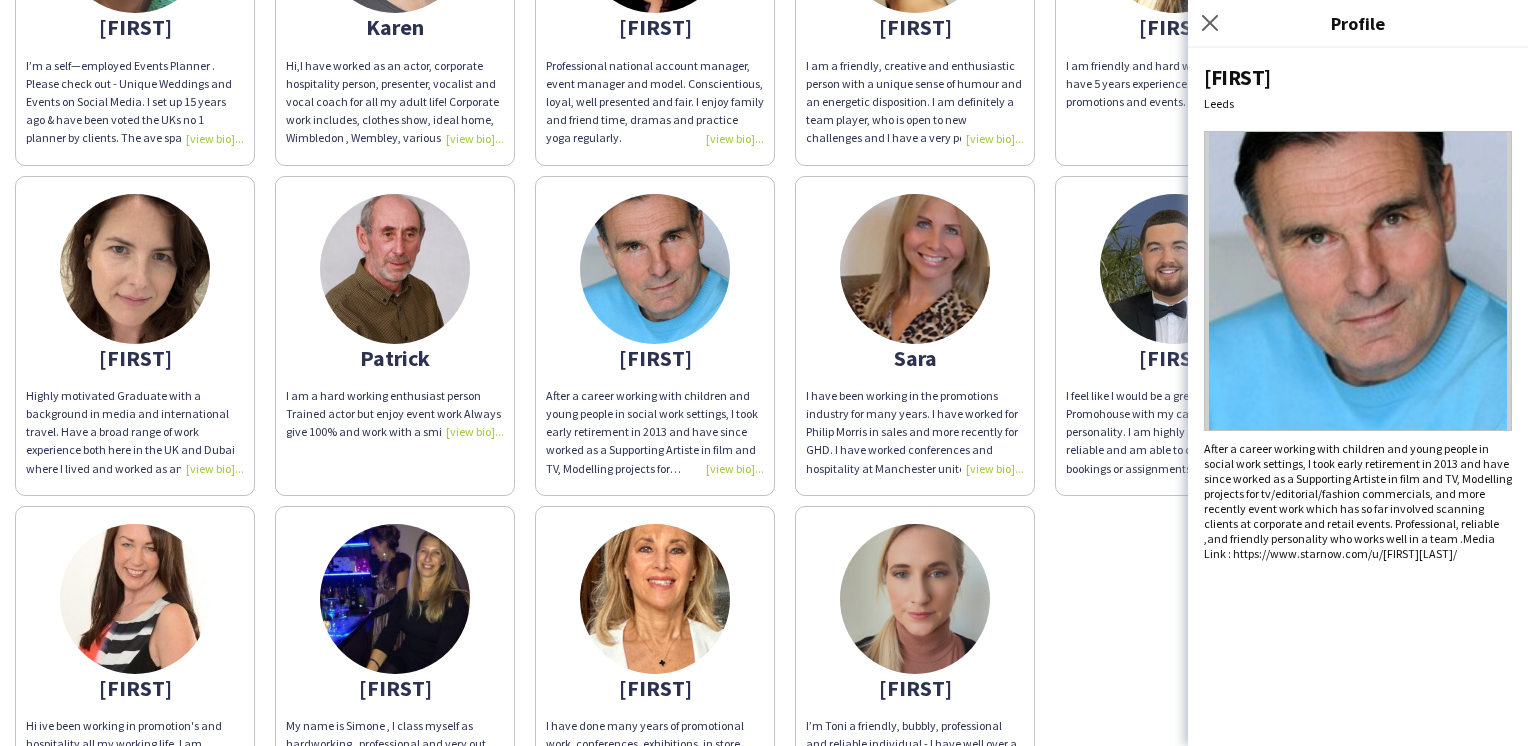 click on "Sara
I have been working in the promotions industry for many years. I have worked for Philip Morris in sales and more recently for GHD. I have worked conferences and hospitality at Manchester united. I also work as a BA in sampling food and alcohol in supermarkets. I’m enthusiastic and friendly, work well in a team and self motivated to work alone. I would be a great asset on any job" 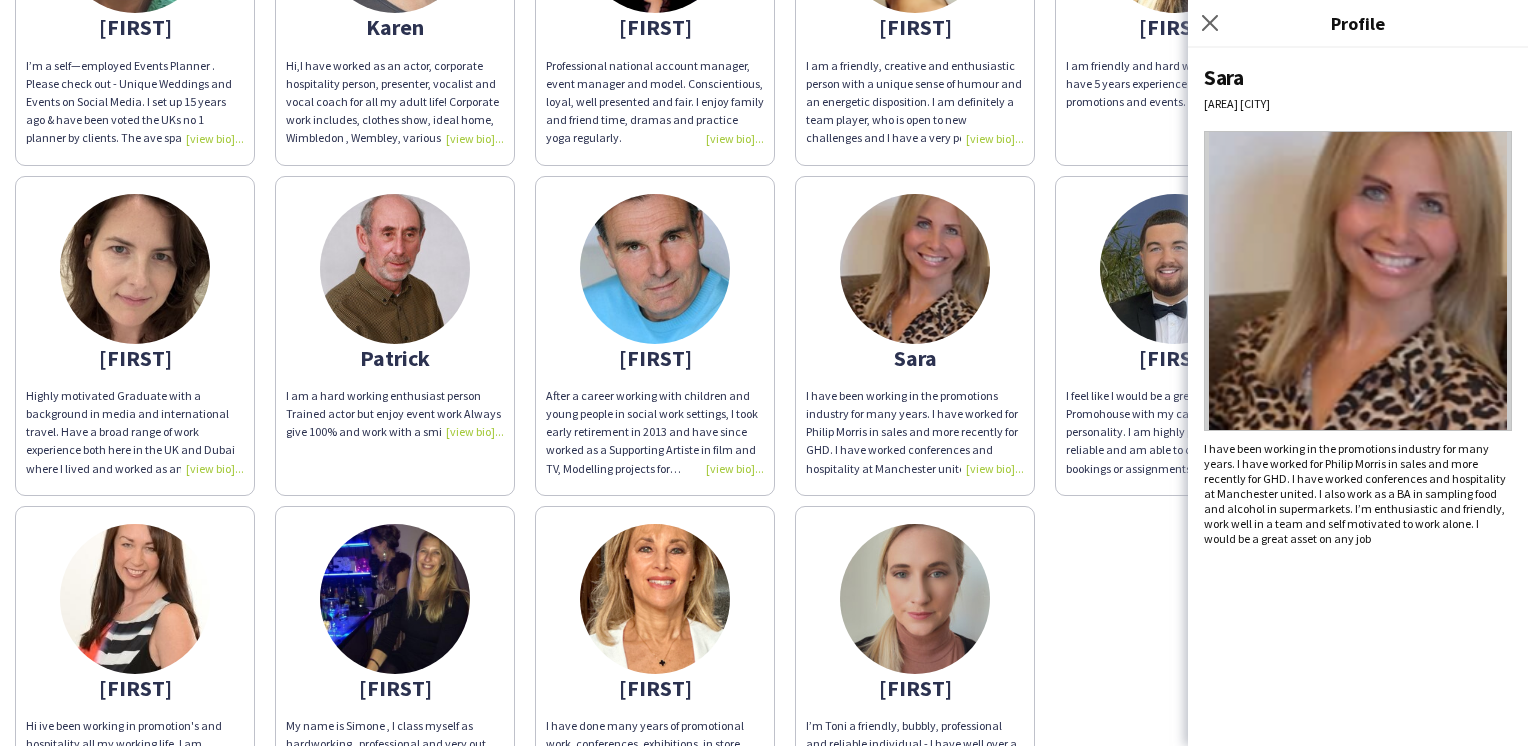 click on "Philip
After a career working with children and young people in social work settings, I took early retirement in 2013 and have since worked as a Supporting Artiste in film and TV, Modelling projects for tv/editorial/fashion commercials, and more recently event work which has so far involved scanning clients at corporate and retail events.  Professional, reliable ,and friendly personality who works well in a team .Media Link : https://www.starnow.com/u/philipgascoyne/" 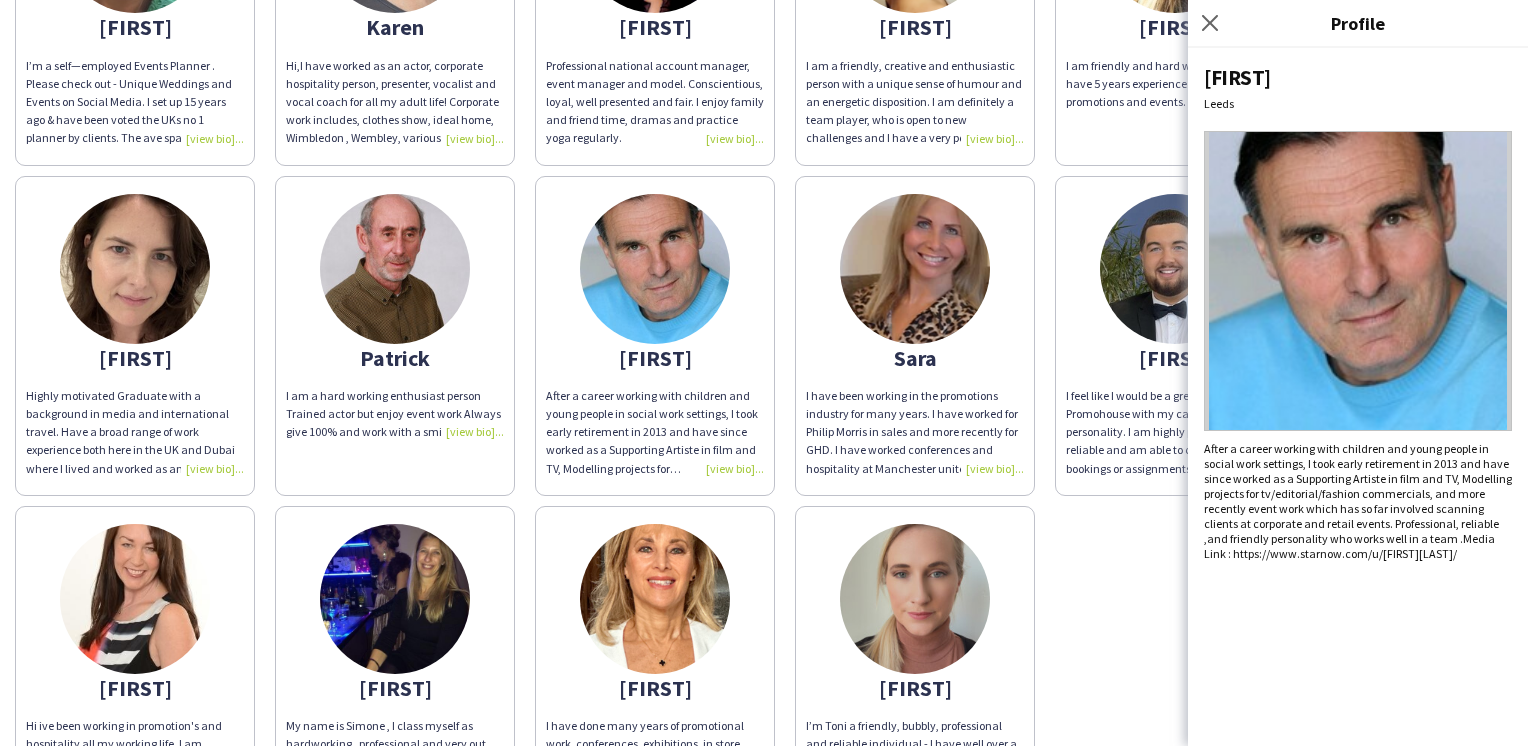 click on "Sara" 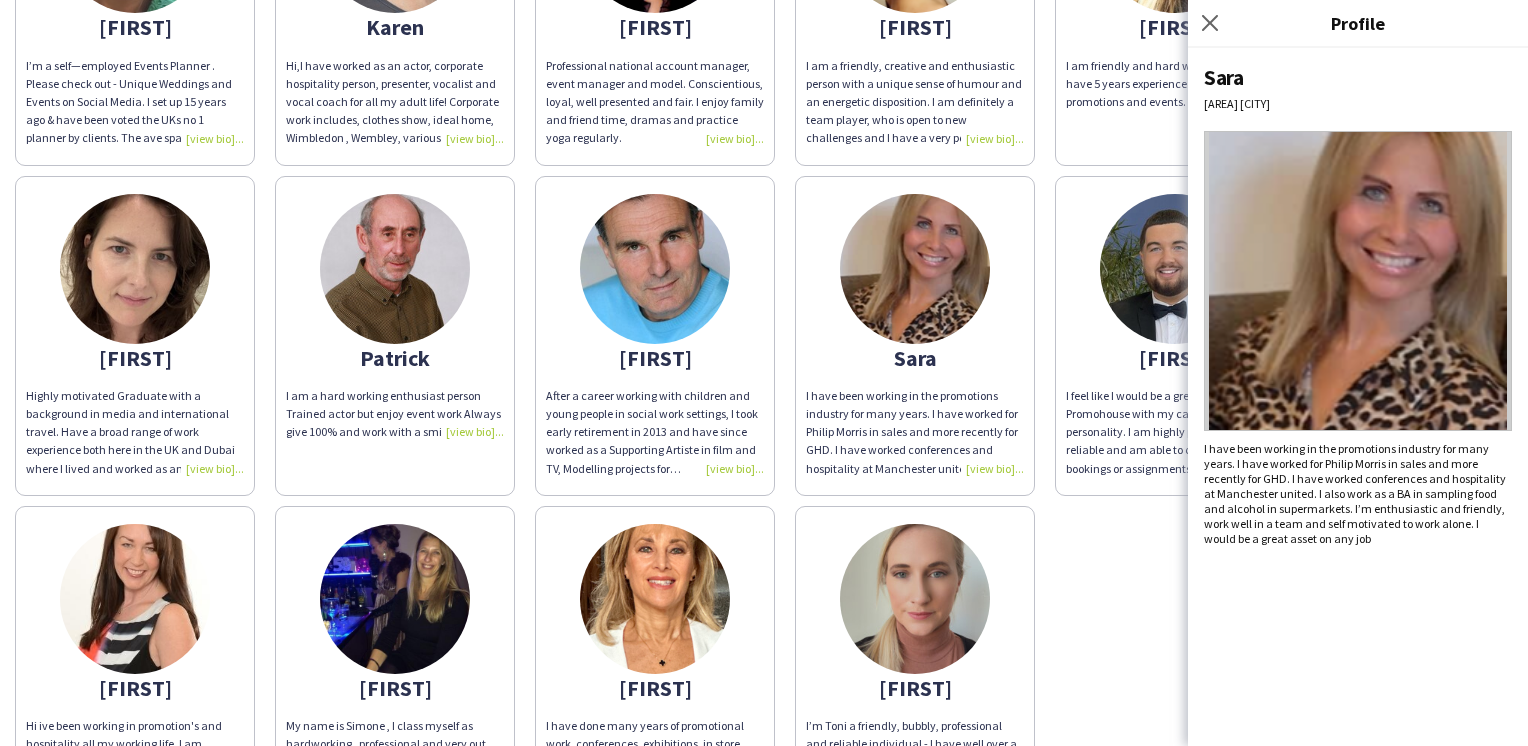 click on "Sean
I feel like I would be a great addition to Promohouse with my can-do and friendly personality. I am highly professional and reliable and am able to carry out any bookings or assignments to the best of my ability and ensure I make the client proud.
I have exceptional customer service, so being with the public and different people in situations allows me to build rapports straight away. - enabling easier promotional strategies for me to sell/advertise.
I am efficient and will not let you down." 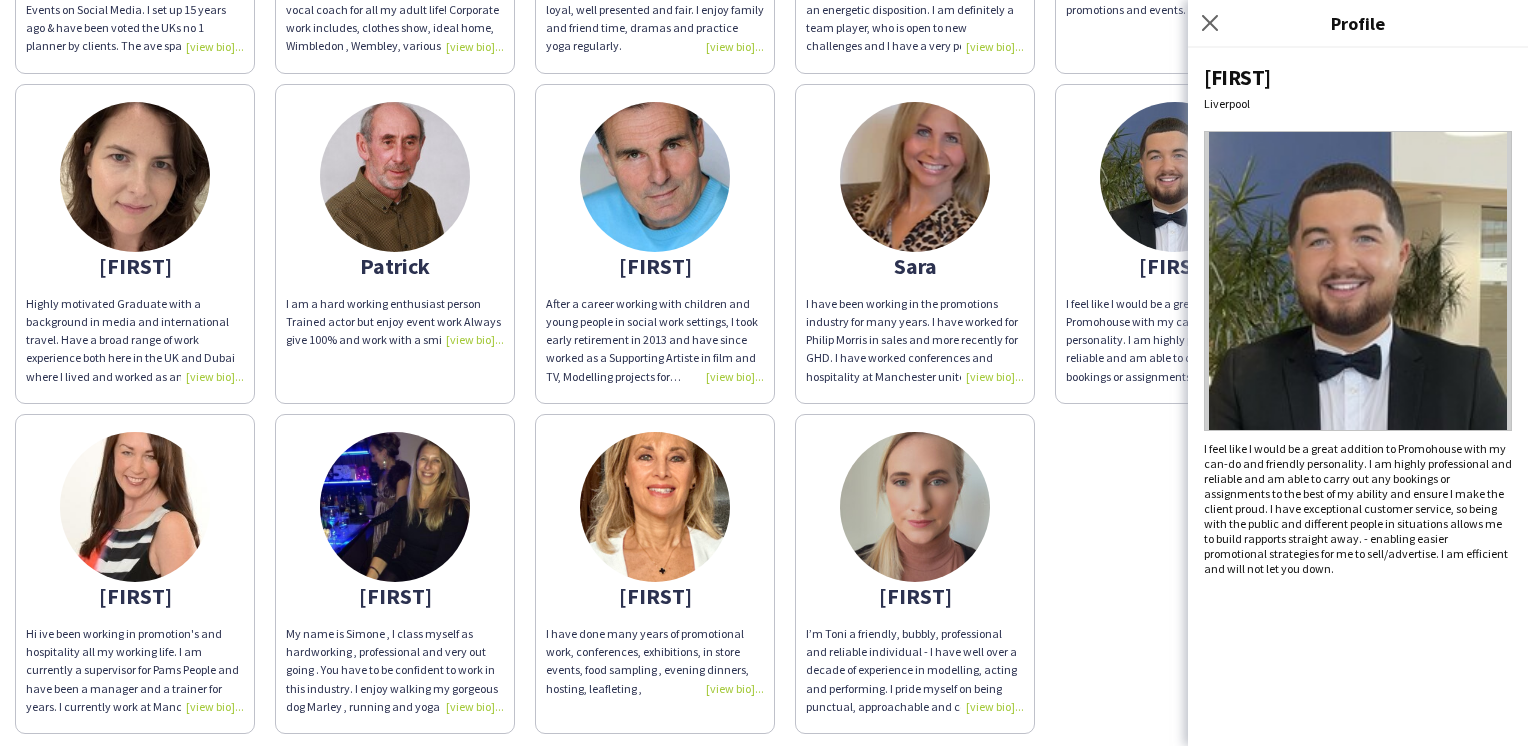 scroll, scrollTop: 1067, scrollLeft: 0, axis: vertical 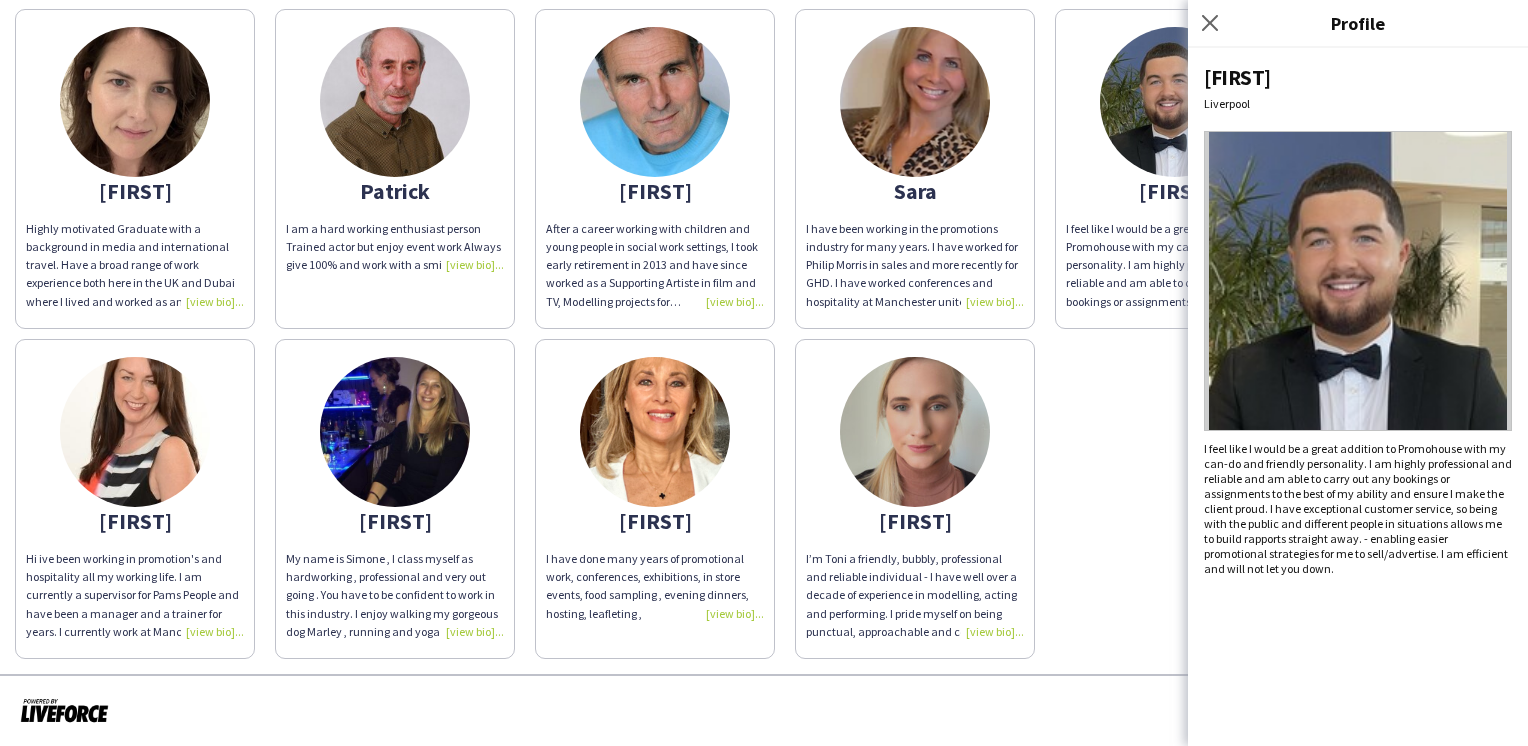 click 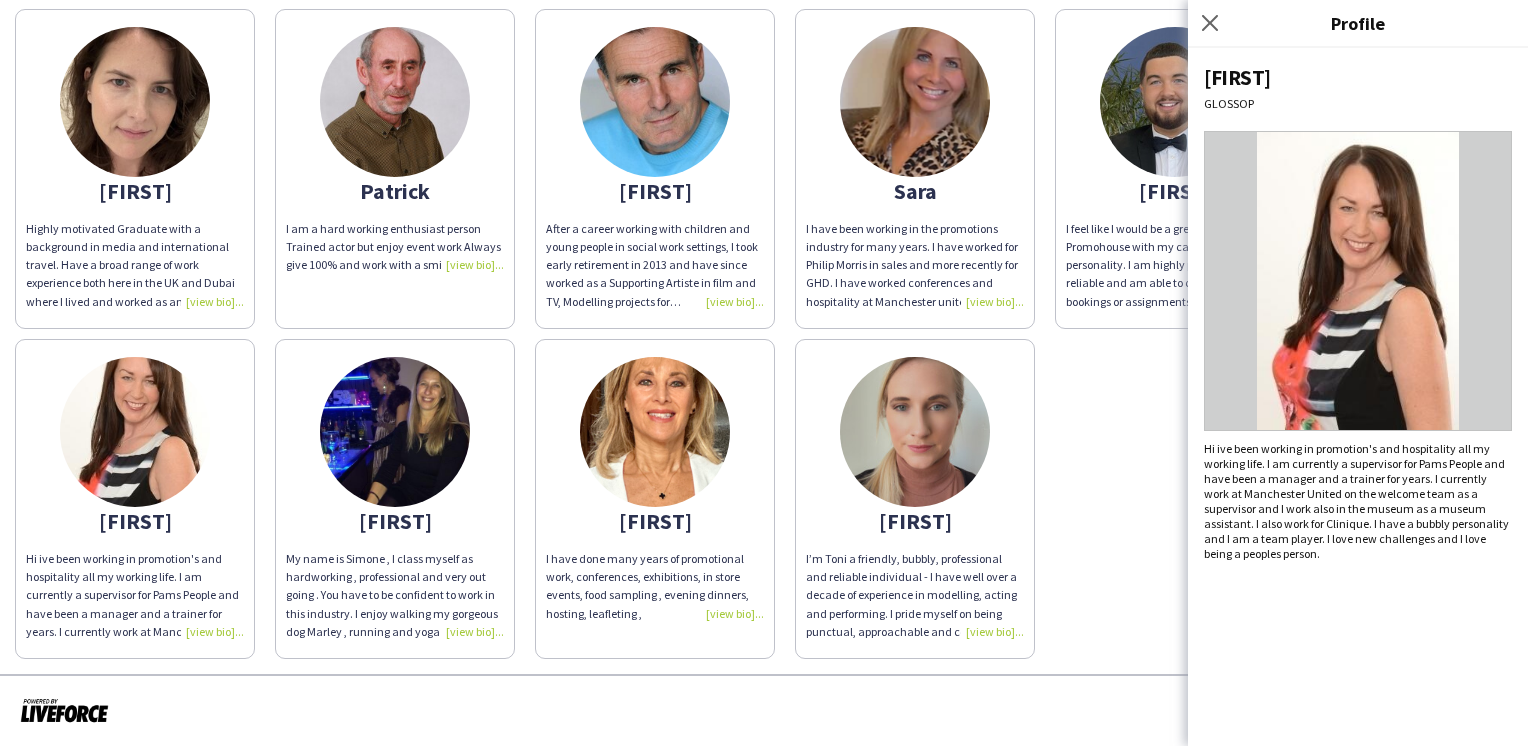 click 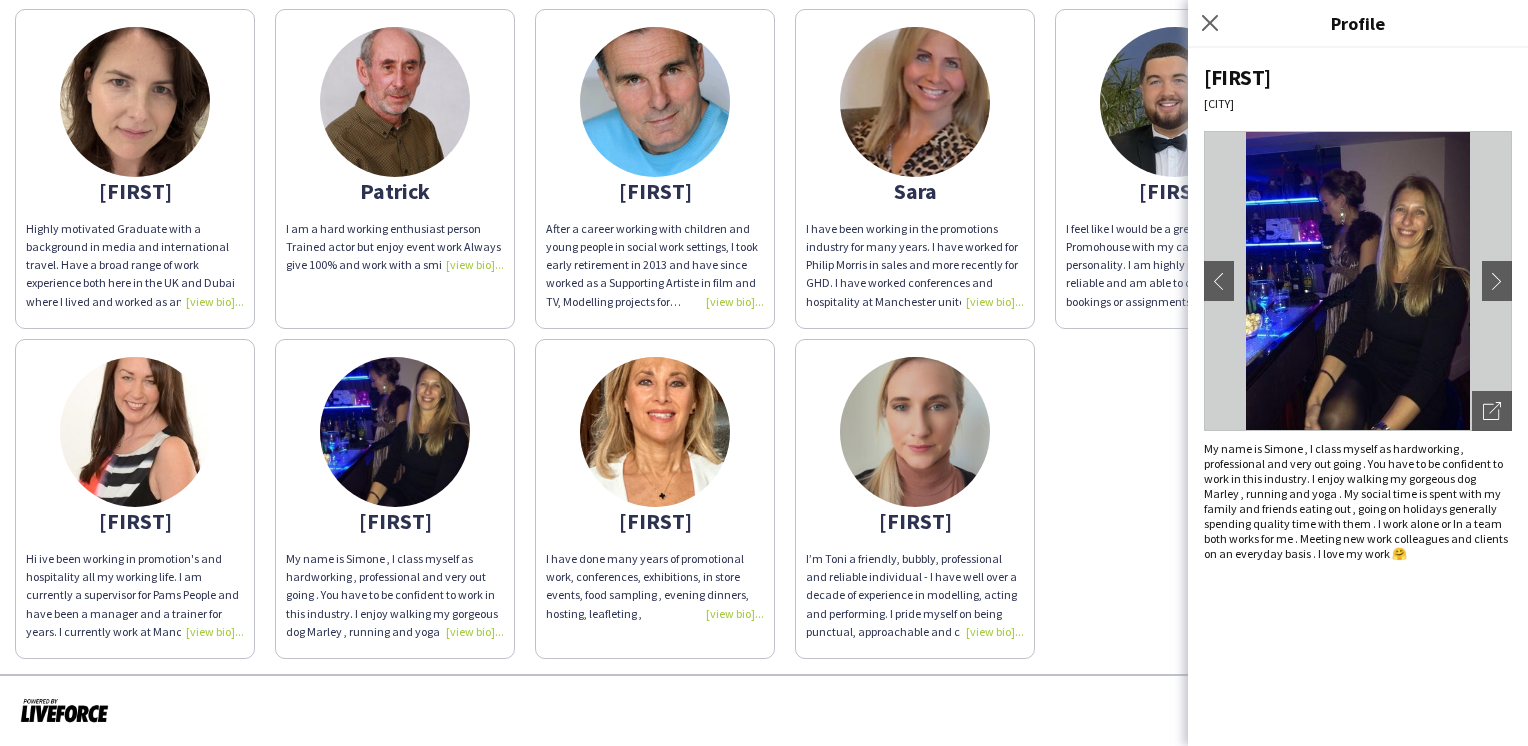 click on "Suzy
I have done many years of promotional work, conferences, exhibitions, in store events, food sampling , evening dinners, hosting, leafleting ," 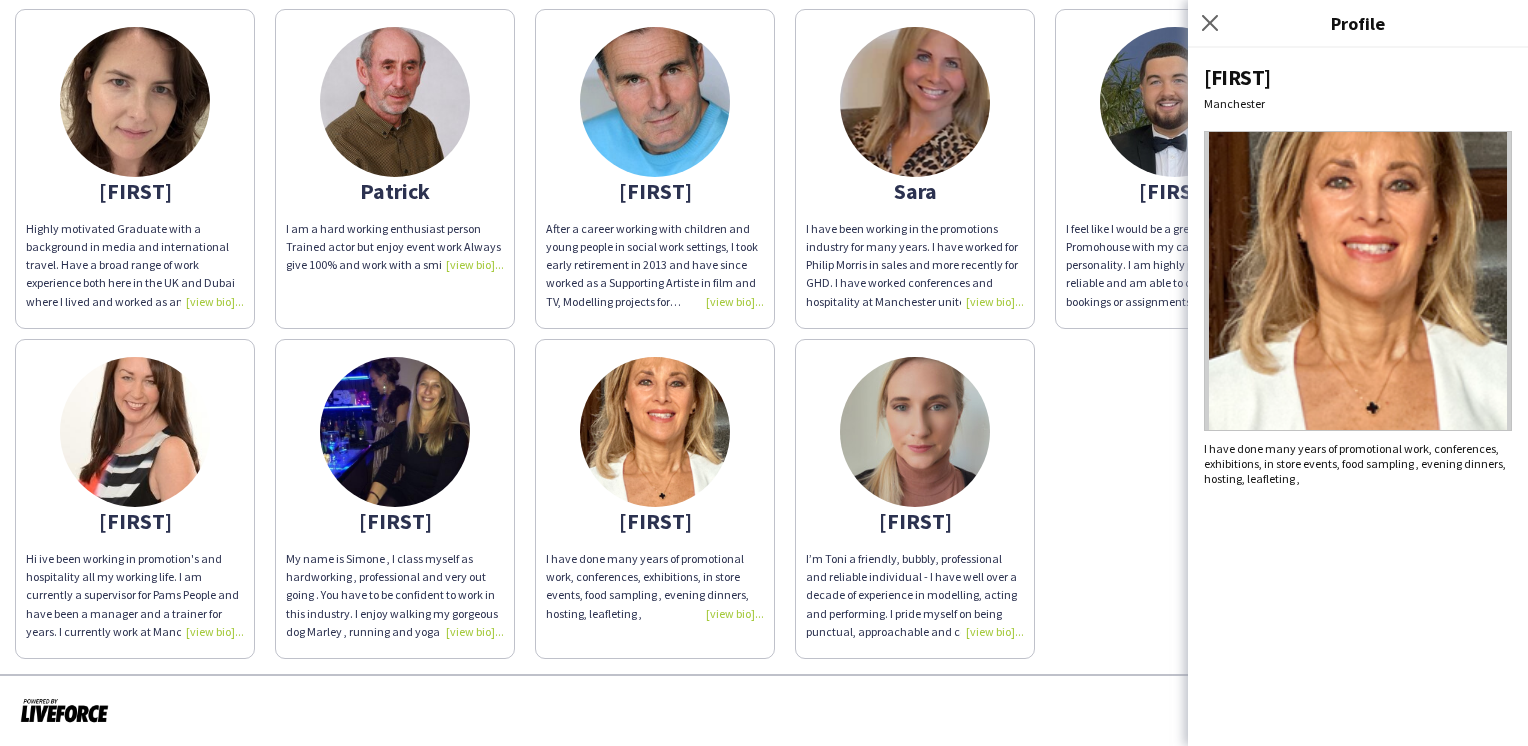click 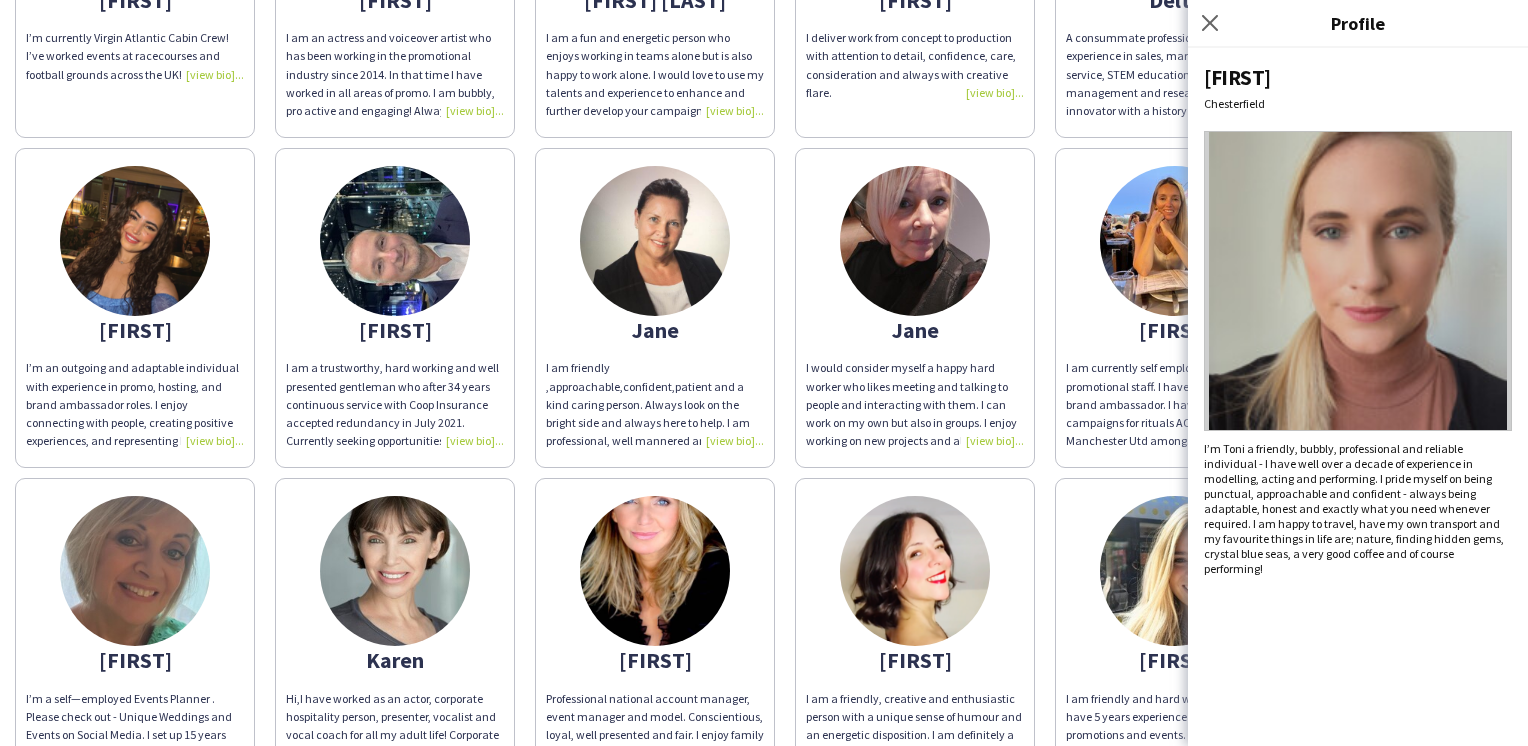 scroll, scrollTop: 0, scrollLeft: 0, axis: both 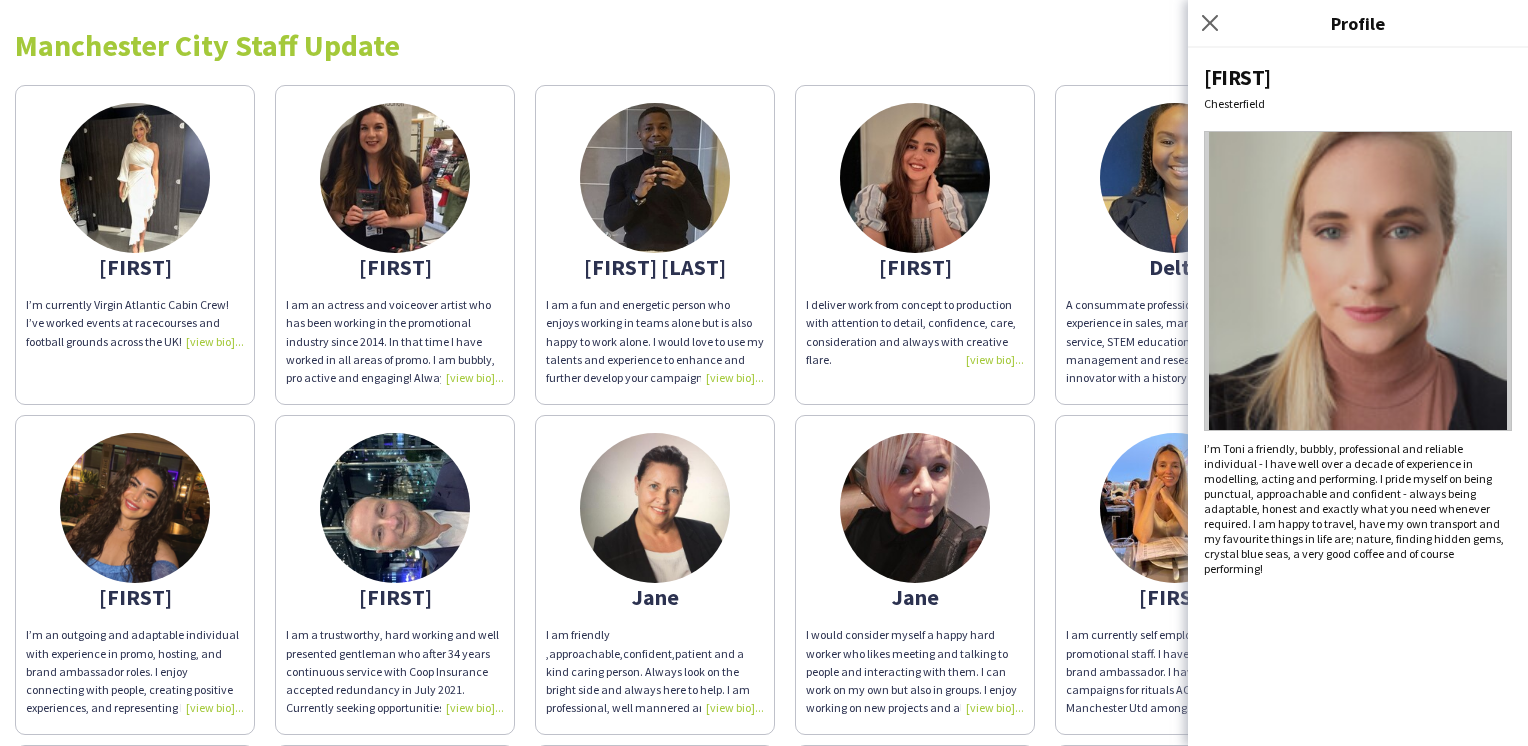 click on "I am a fun and energetic person who enjoys working in teams alone but is also happy to work alone.
I would love to use my talents and experience to enhance and further develop your campaigns.
Thanks" 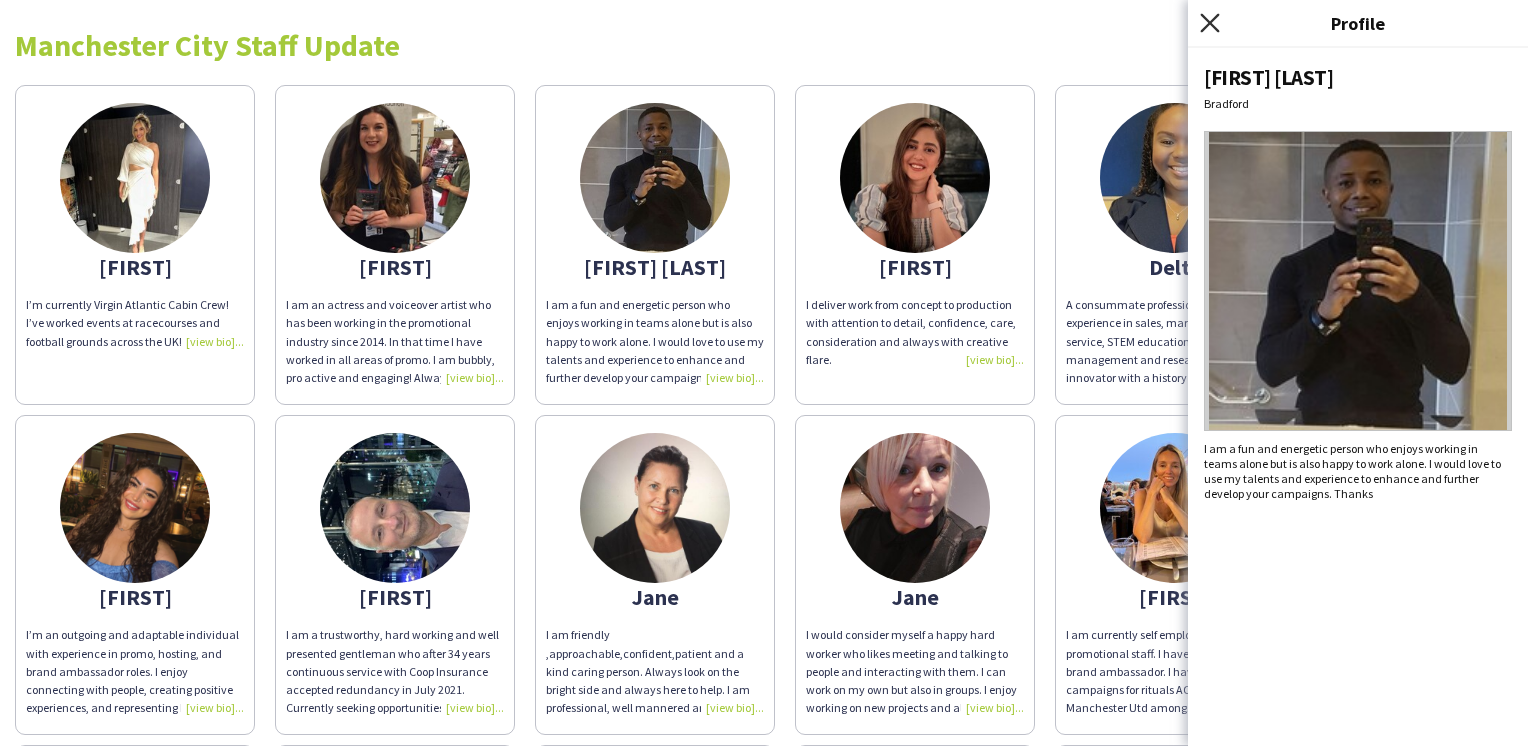 click 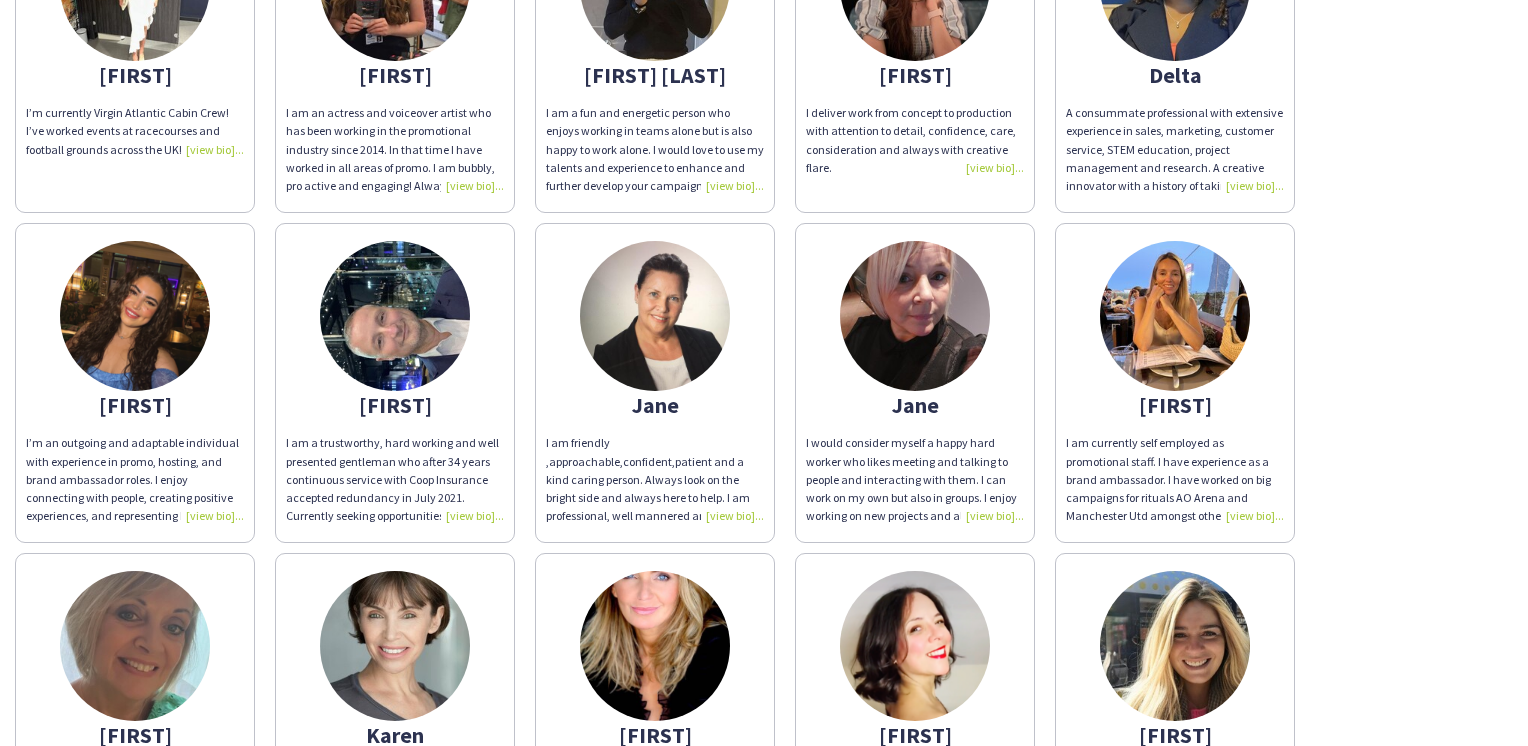 scroll, scrollTop: 200, scrollLeft: 0, axis: vertical 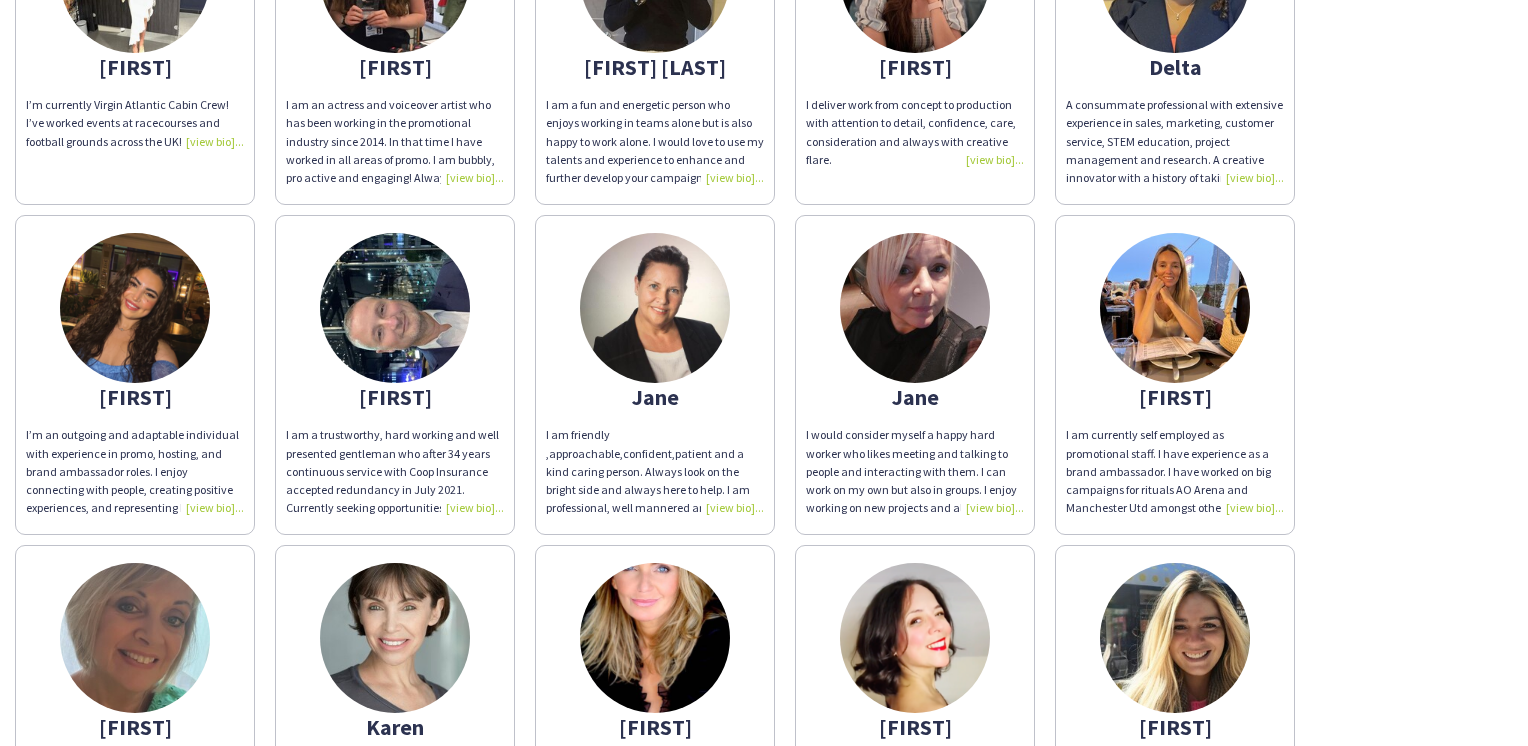 click on "Johanna
I am currently self employed as promotional staff. I have experience as a brand ambassador. I have worked on big campaigns for rituals AO Arena and Manchester Utd amongst others
I am outgoing chatty and I love to meet new people
I am great at working in a team and am a good communicator." 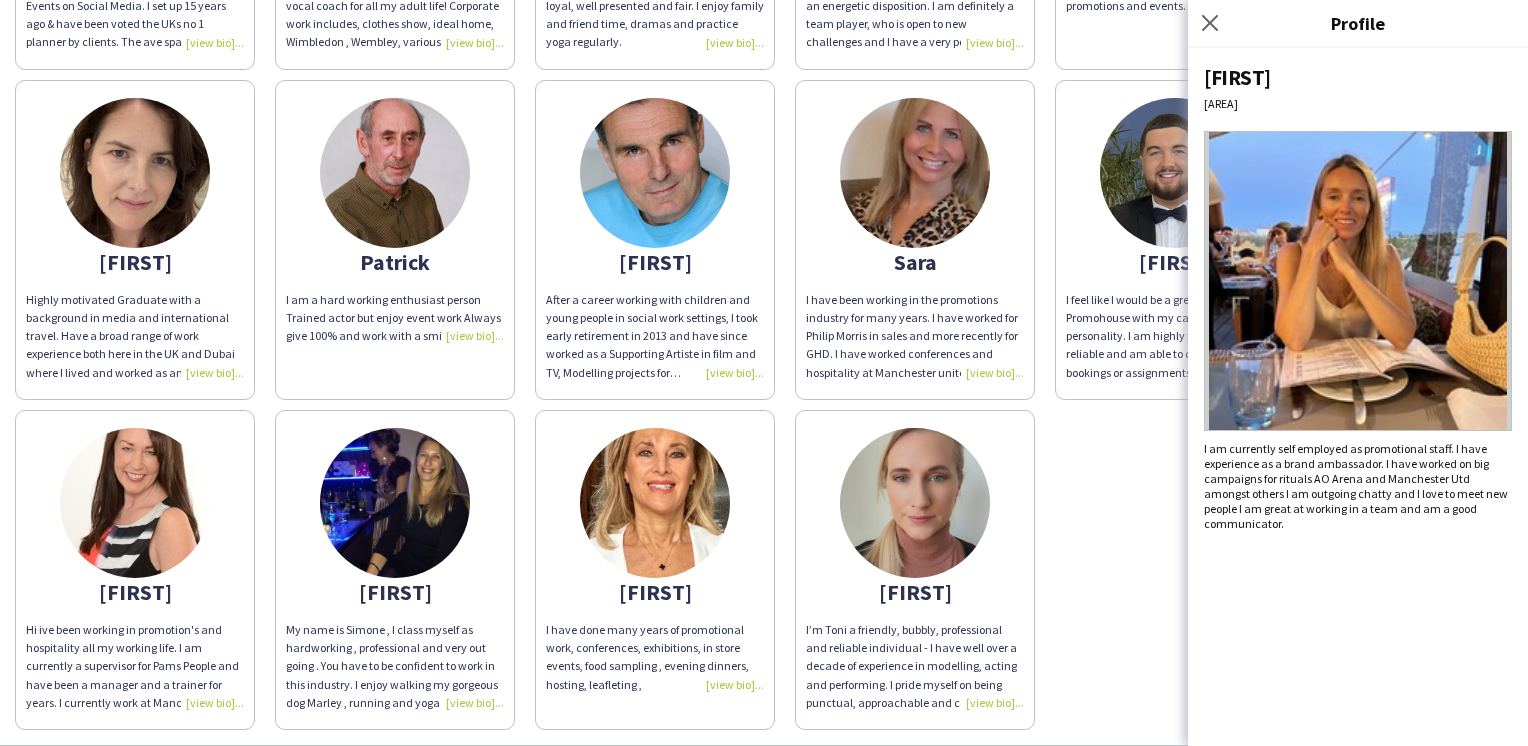 scroll, scrollTop: 1000, scrollLeft: 0, axis: vertical 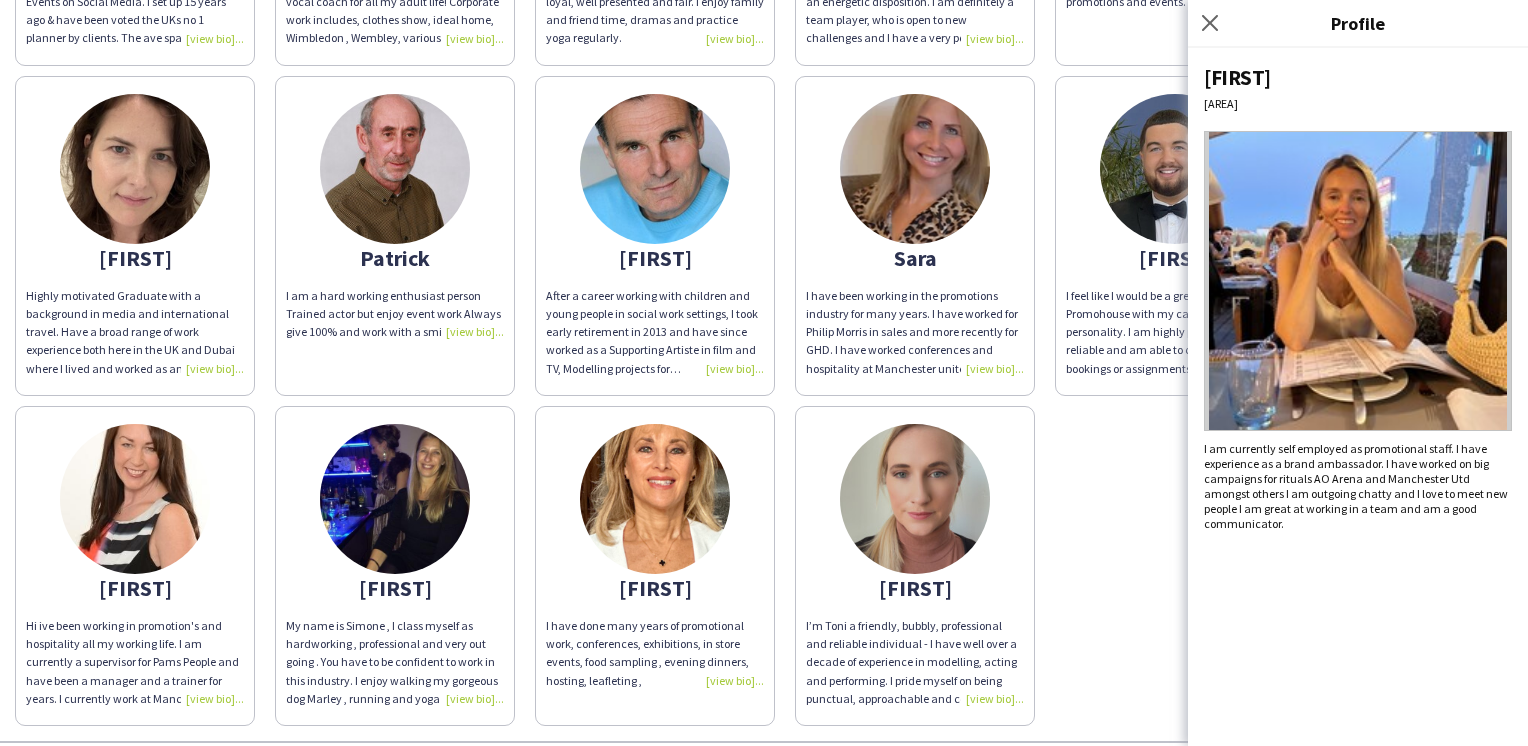 click 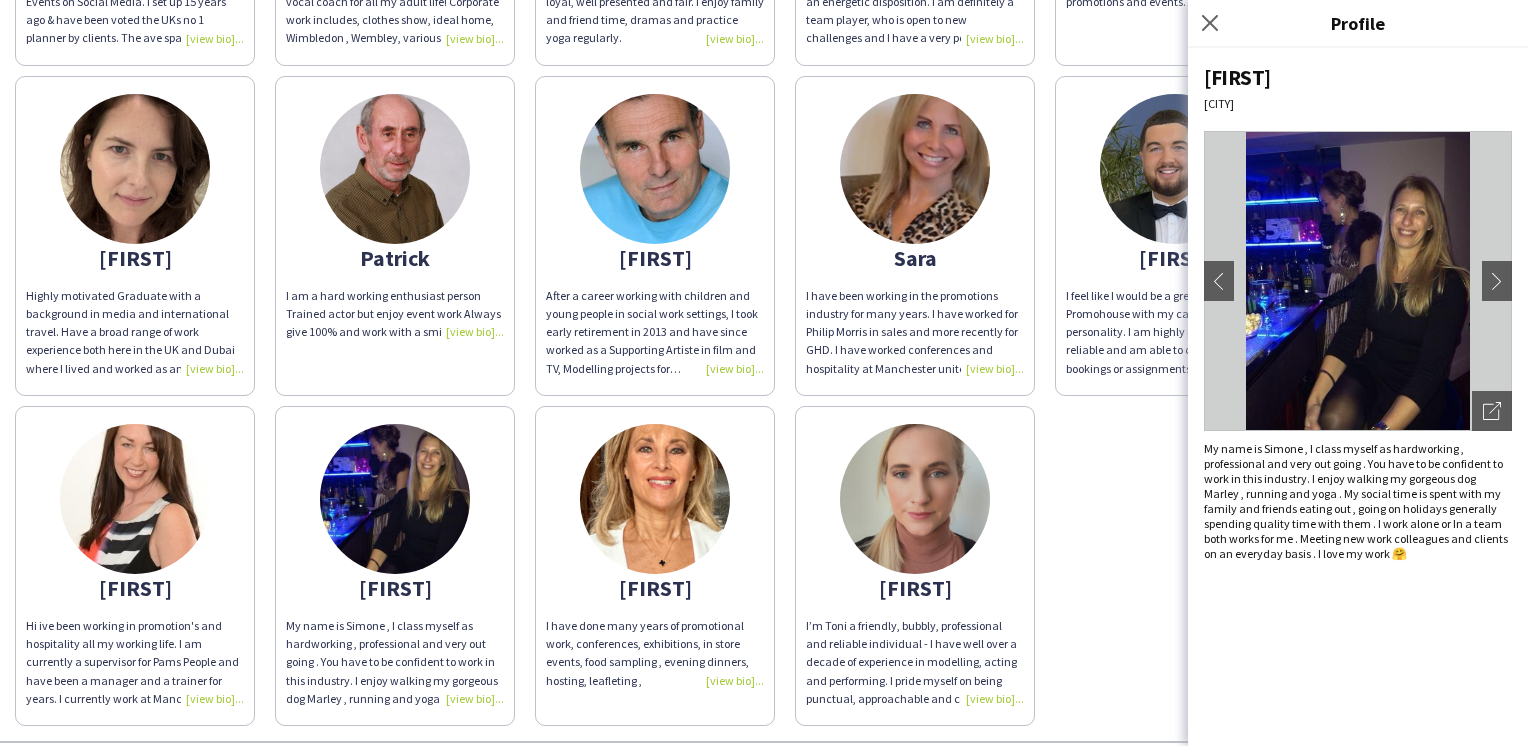 click on "Close pop-in" 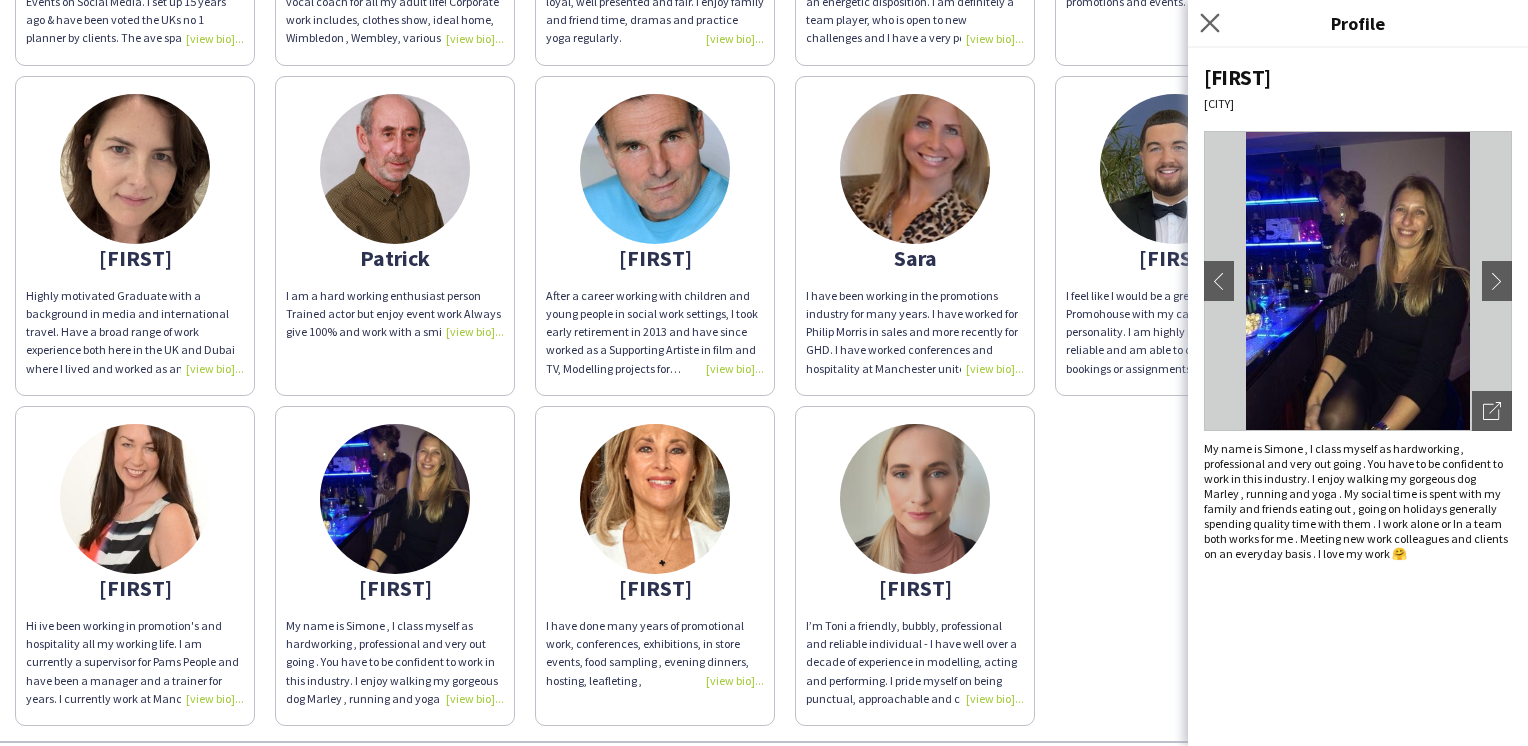 click on "Close pop-in" 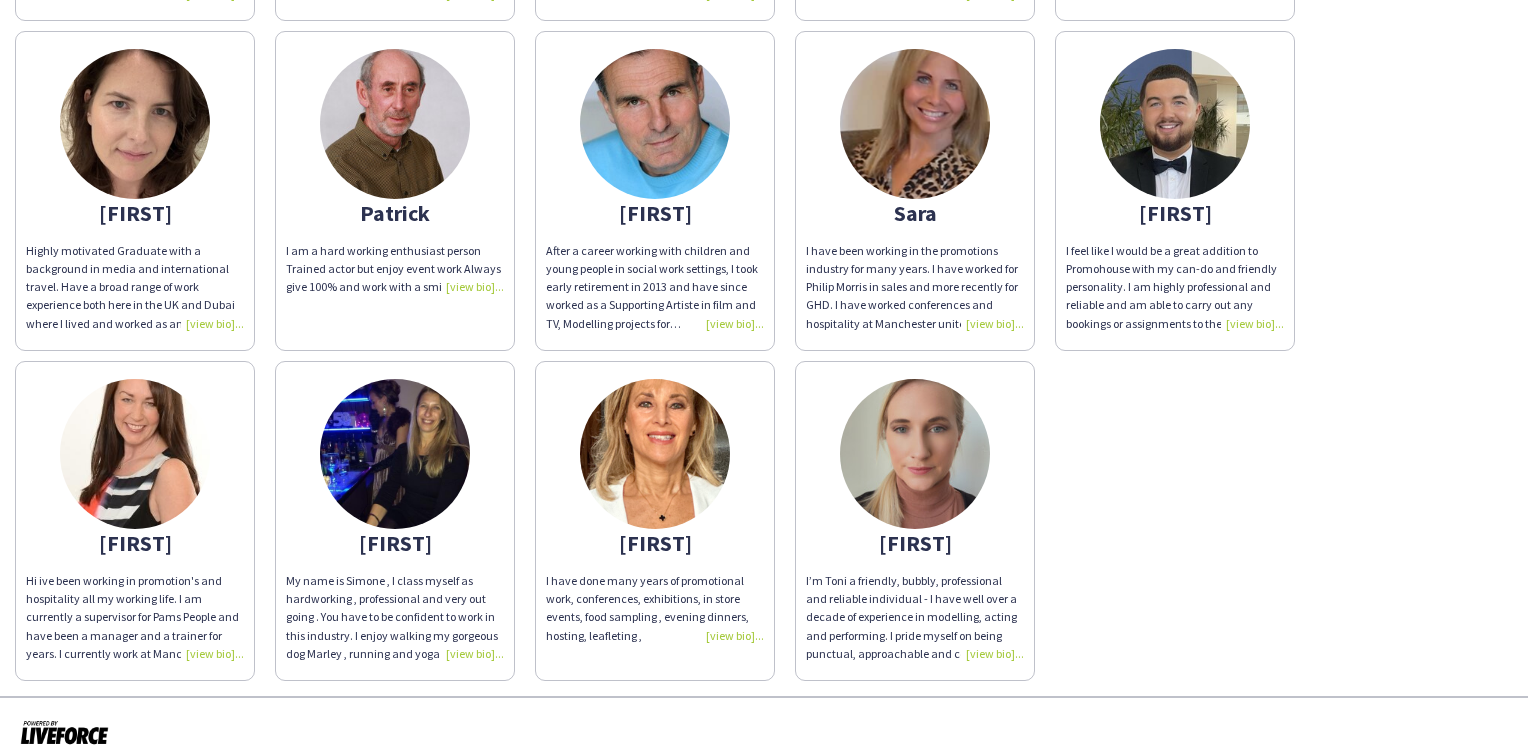 scroll, scrollTop: 1067, scrollLeft: 0, axis: vertical 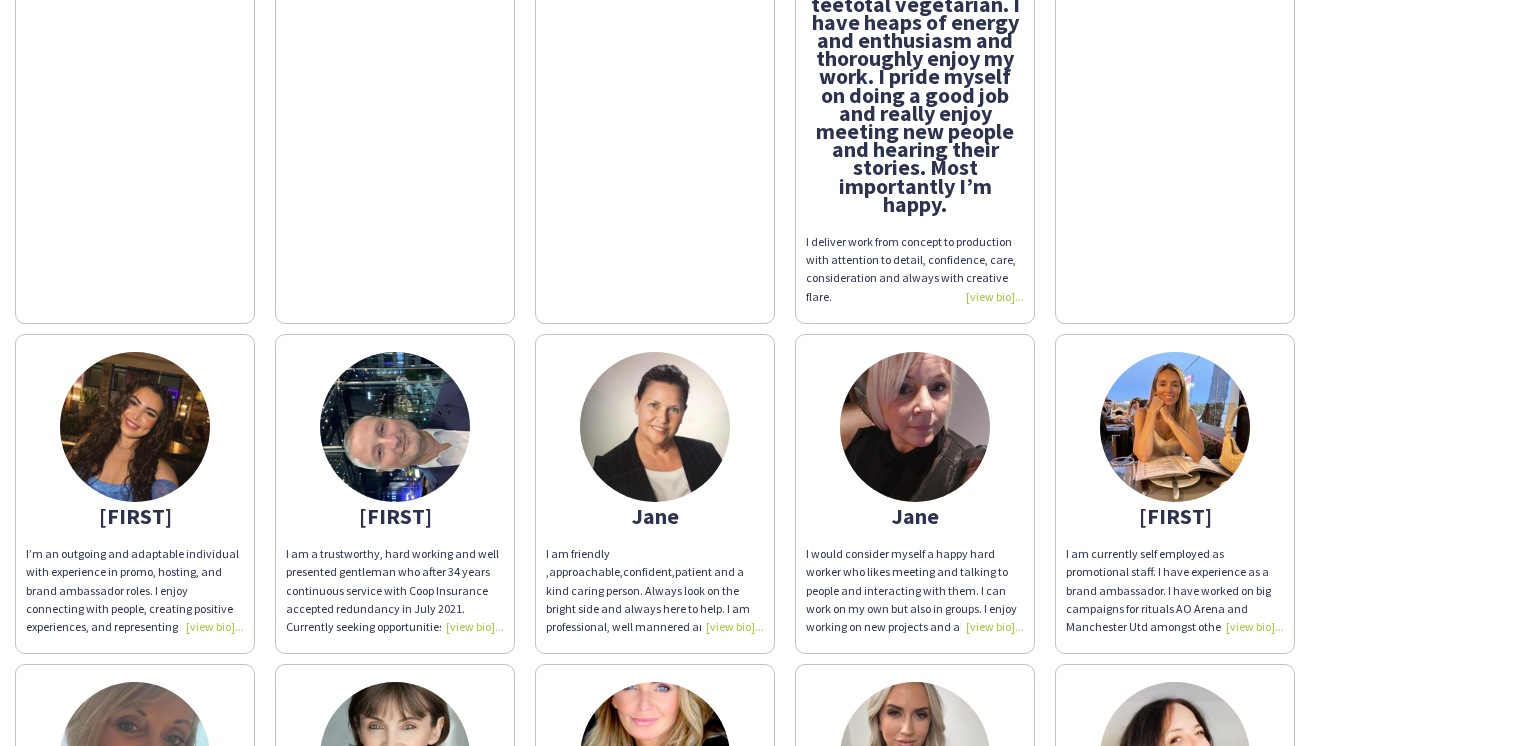 click 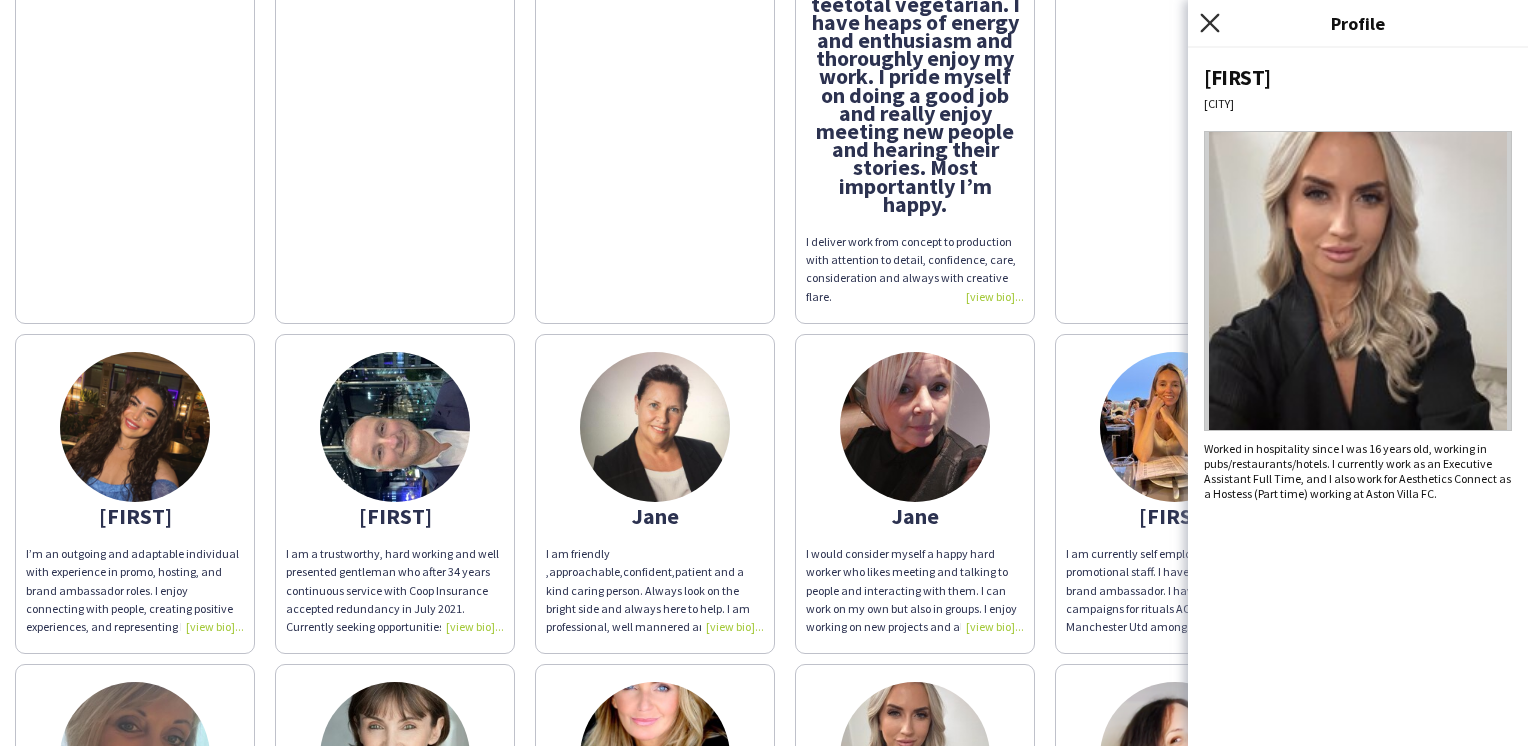 click on "Close pop-in" 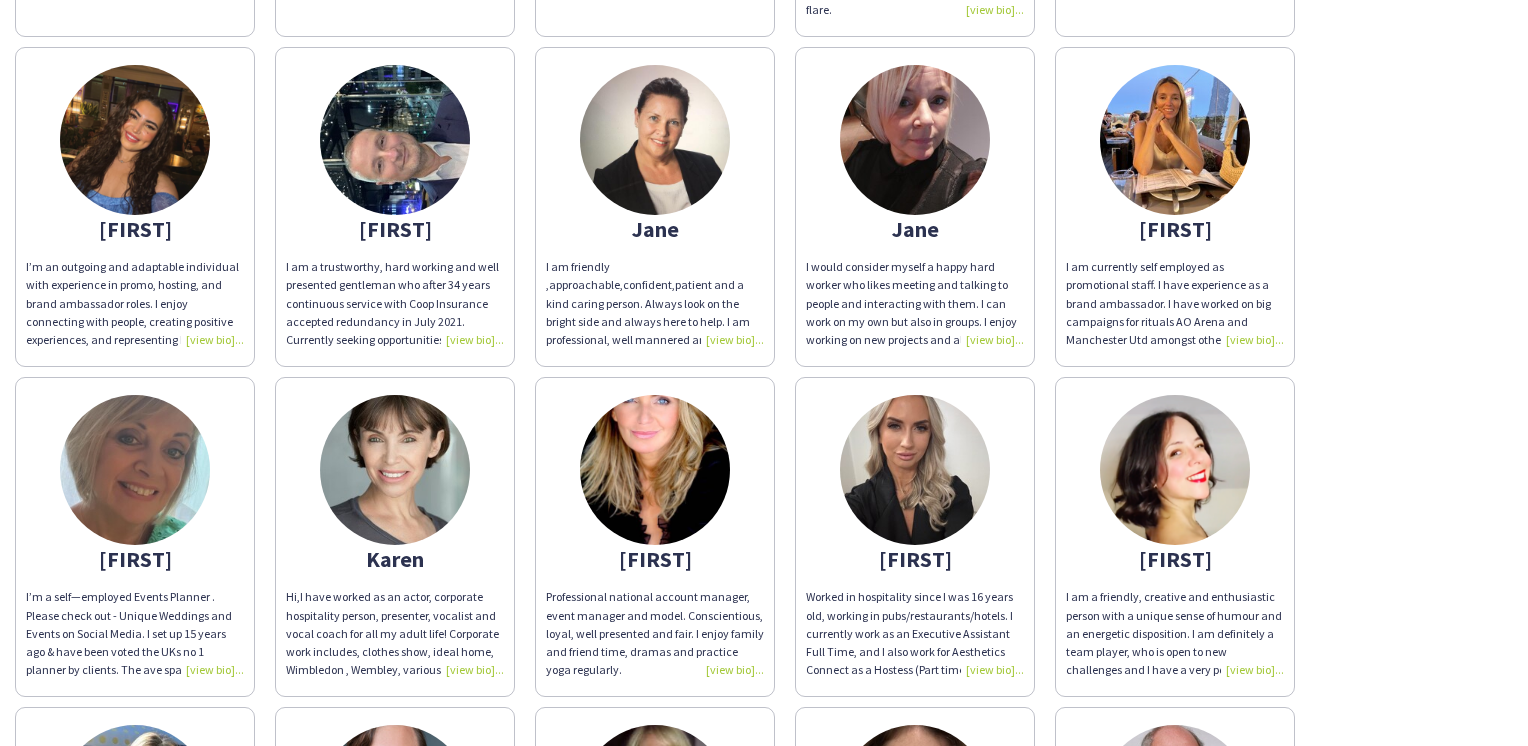 scroll, scrollTop: 1100, scrollLeft: 0, axis: vertical 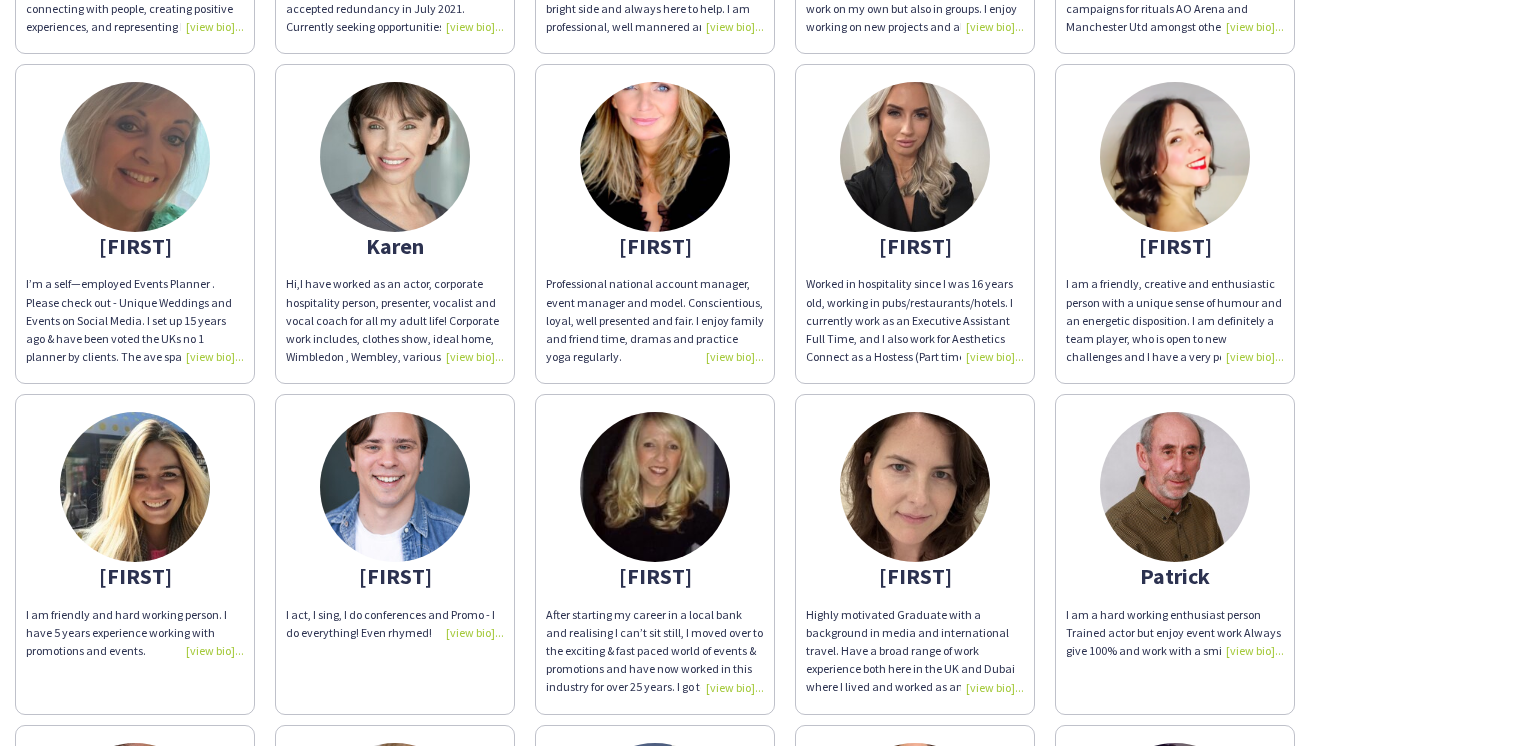 click 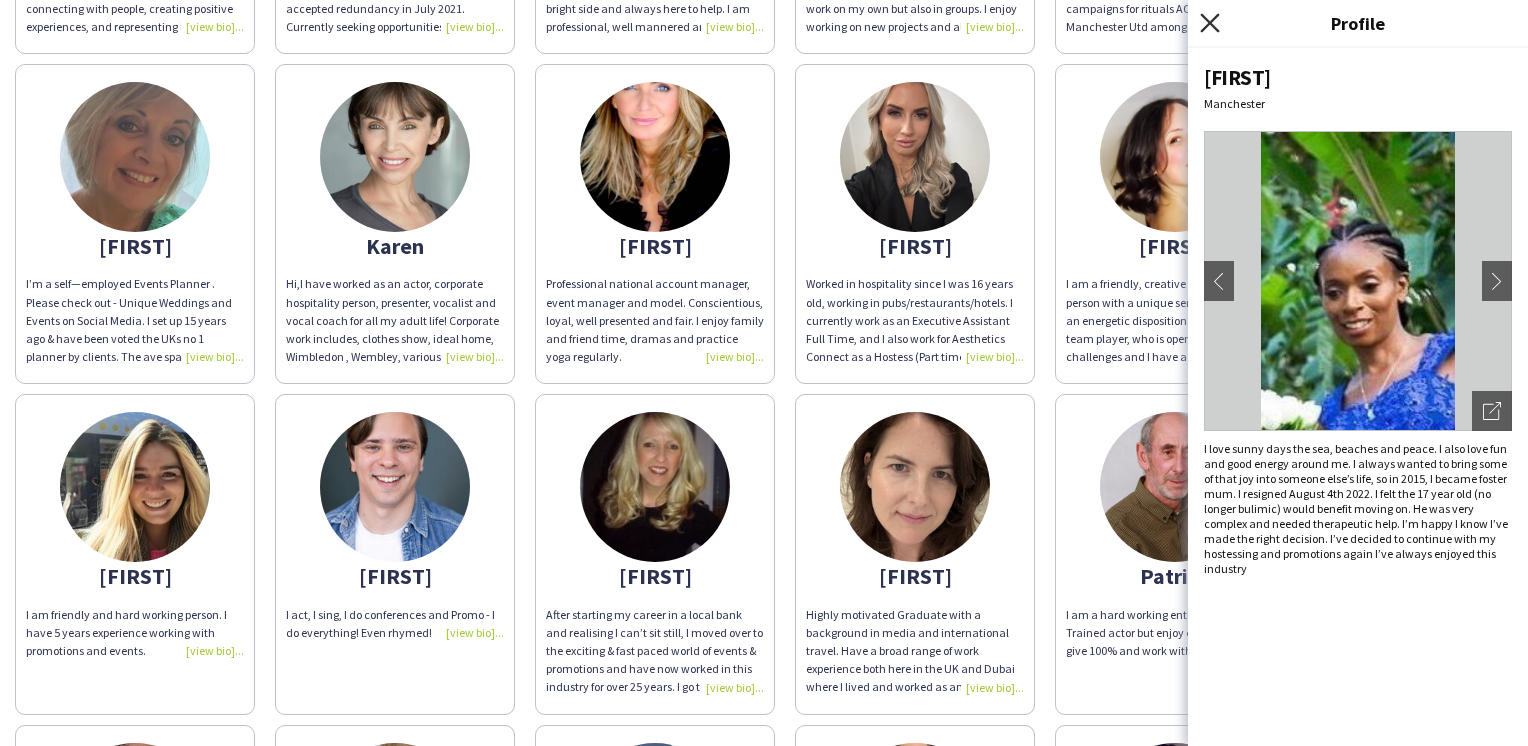 click on "Close pop-in" 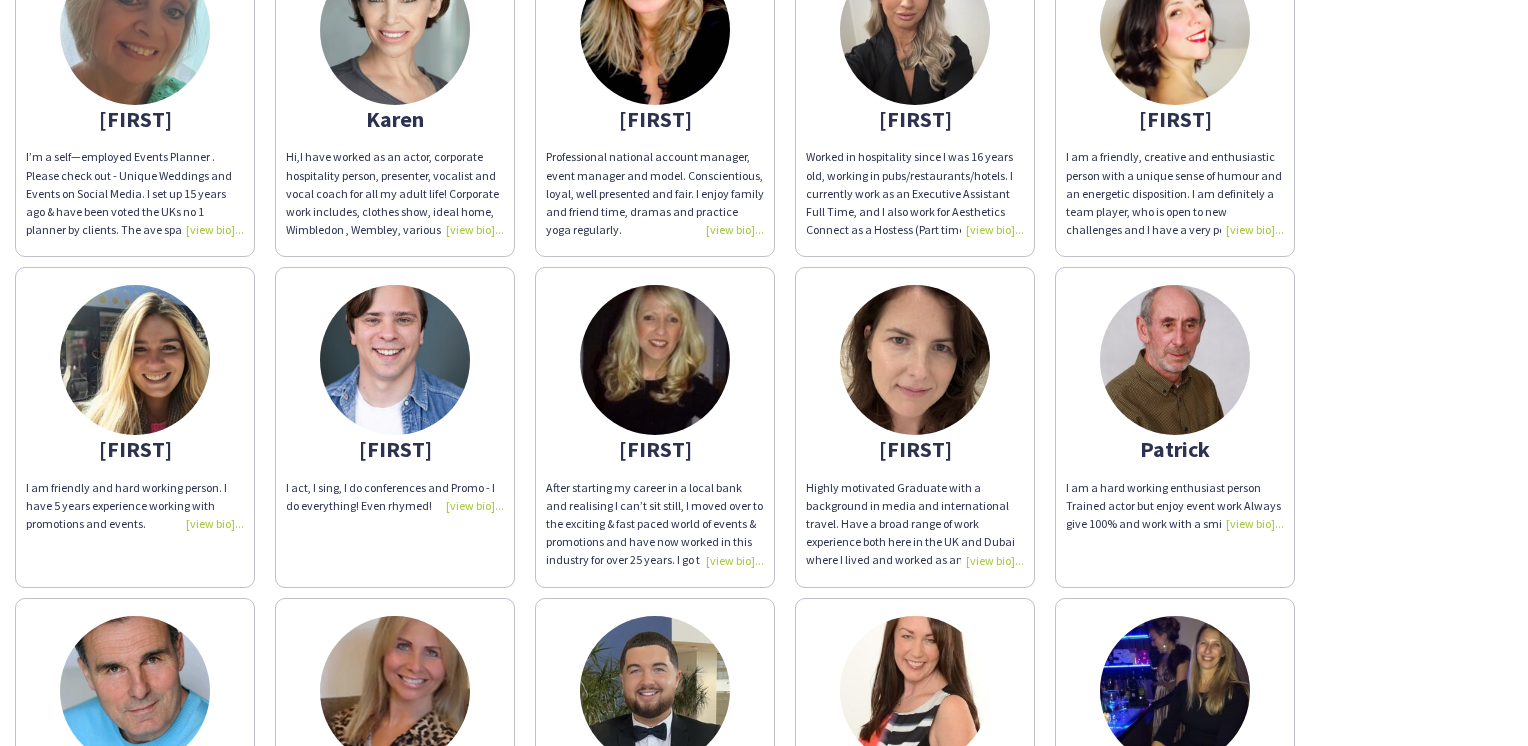 scroll, scrollTop: 1396, scrollLeft: 0, axis: vertical 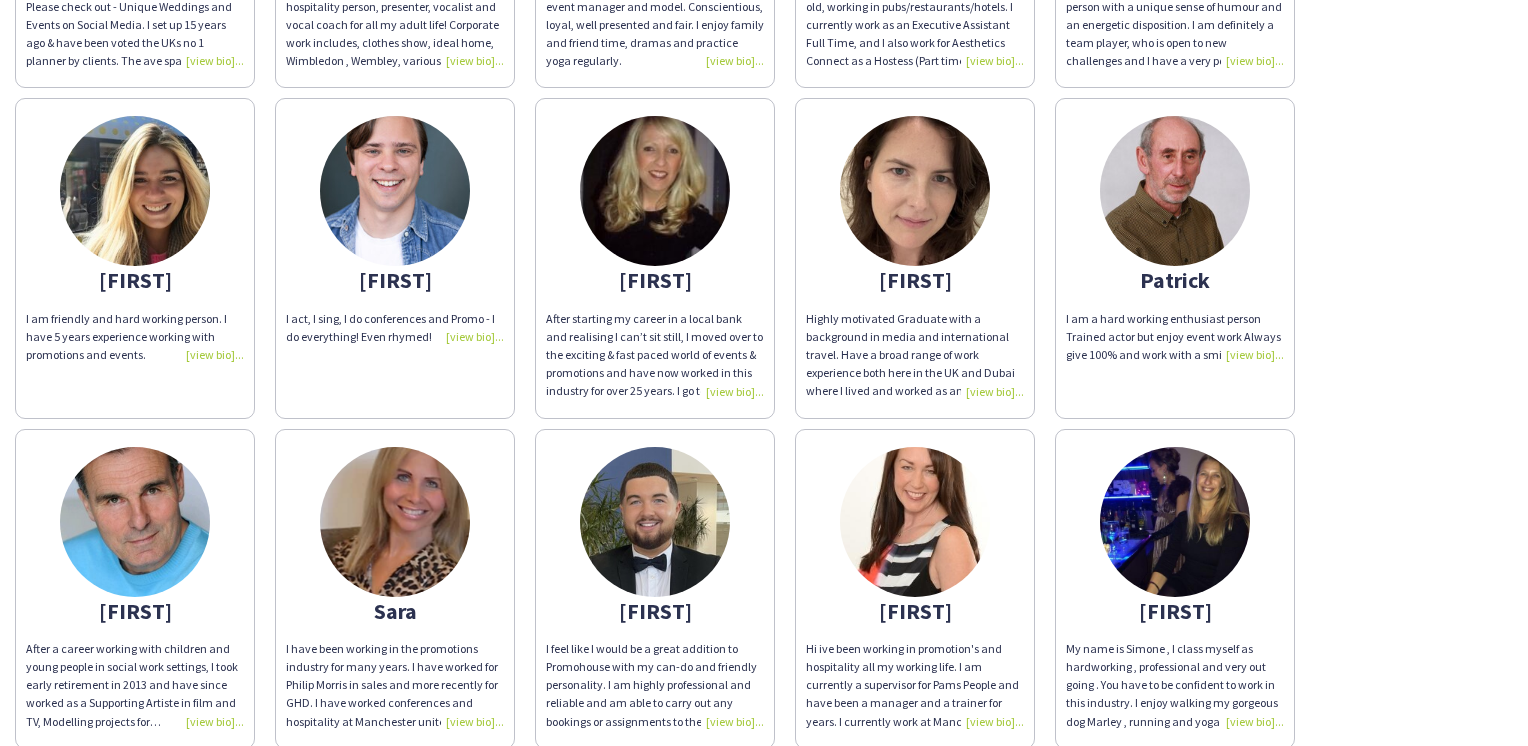 click on "I love sunny days the sea, beaches and peace. I also love fun and good energy around me.
I always wanted to bring some of that joy into someone else’s life, so in
2015, I became foster mum.
I resigned August 4th 2022. I felt the 17 year old (no longer bulimic) would benefit moving on. He was very complex and needed therapeutic help.
I’m happy I know I’ve made the right decision. I’ve decided to continue with my hostessing and promotions again I’ve always enjoyed this industry" 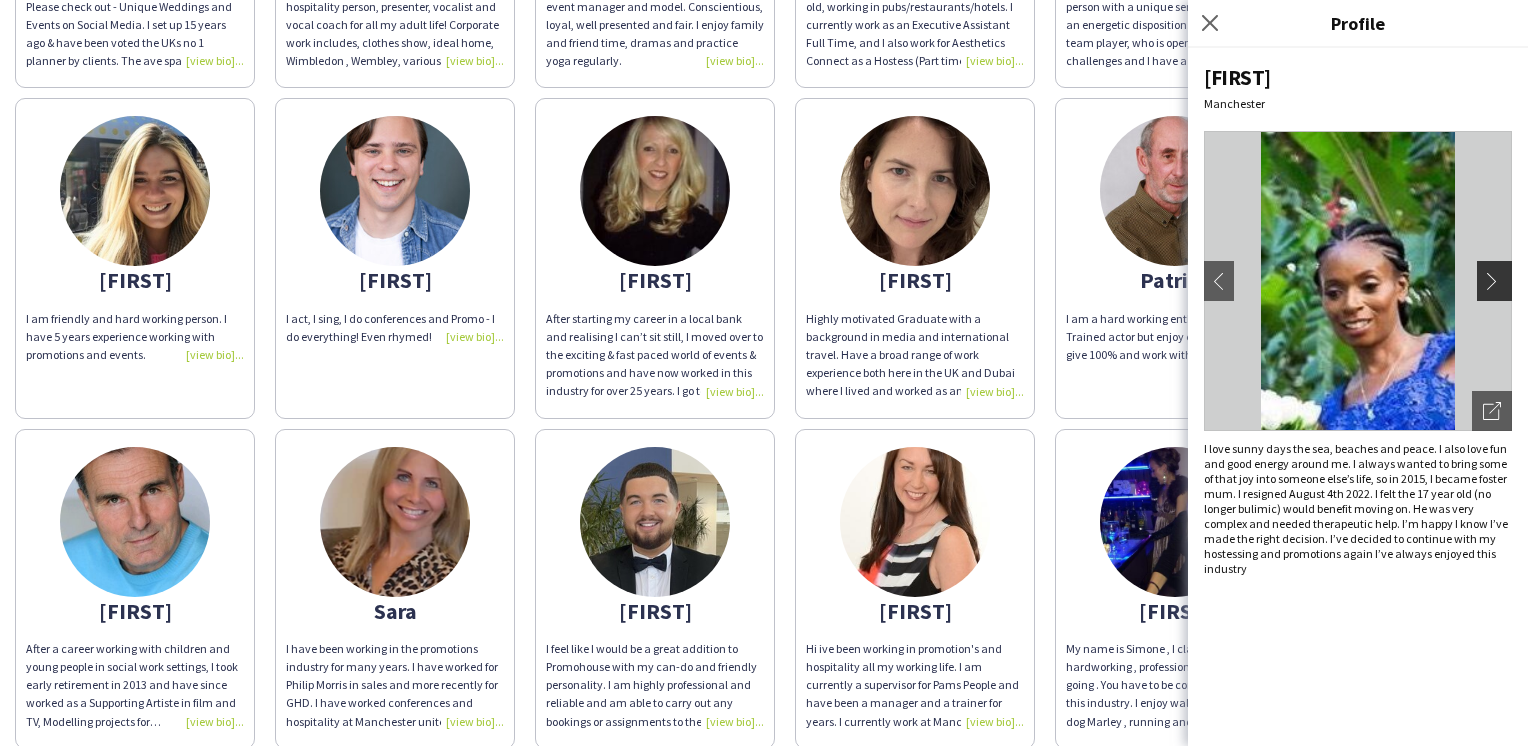 click on "chevron-right" 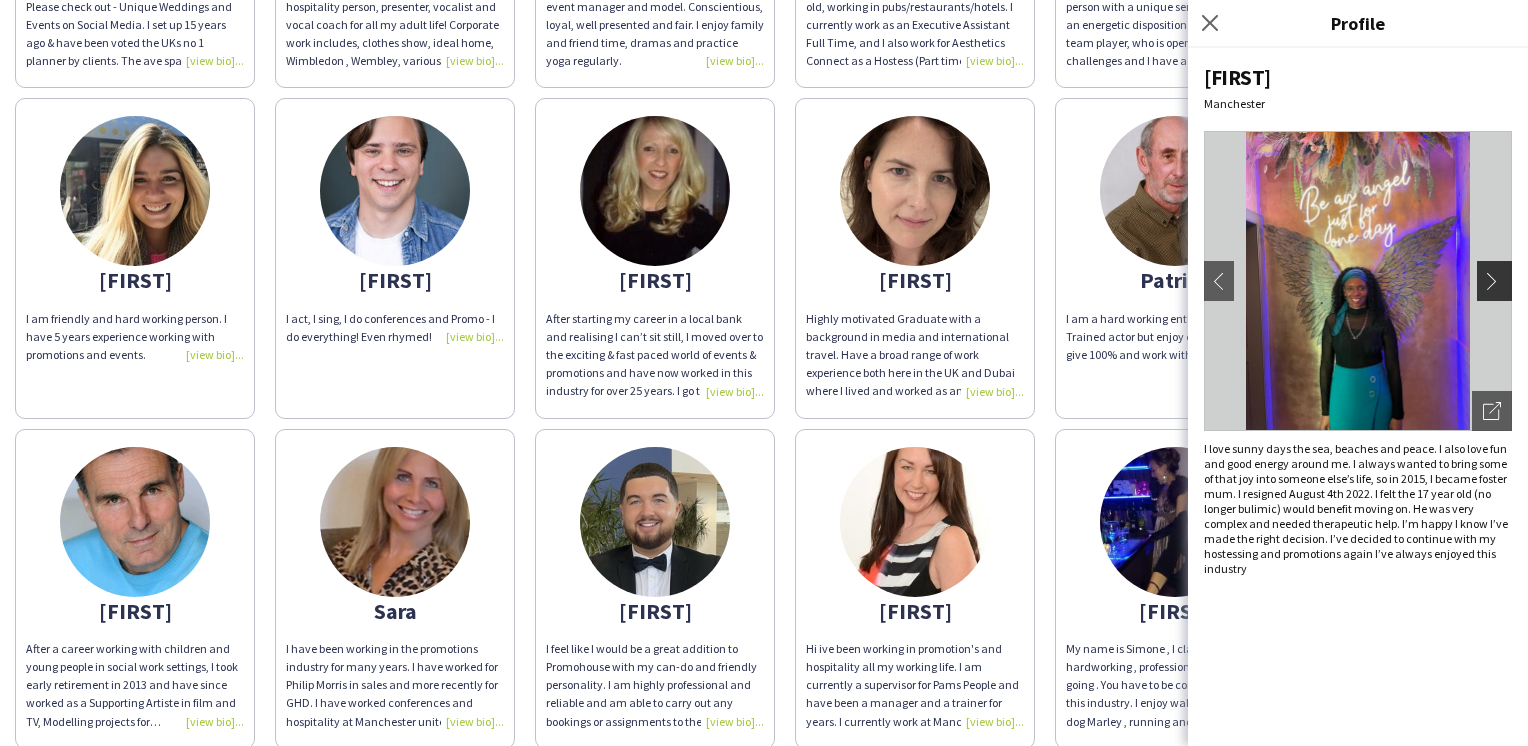 click on "chevron-right" 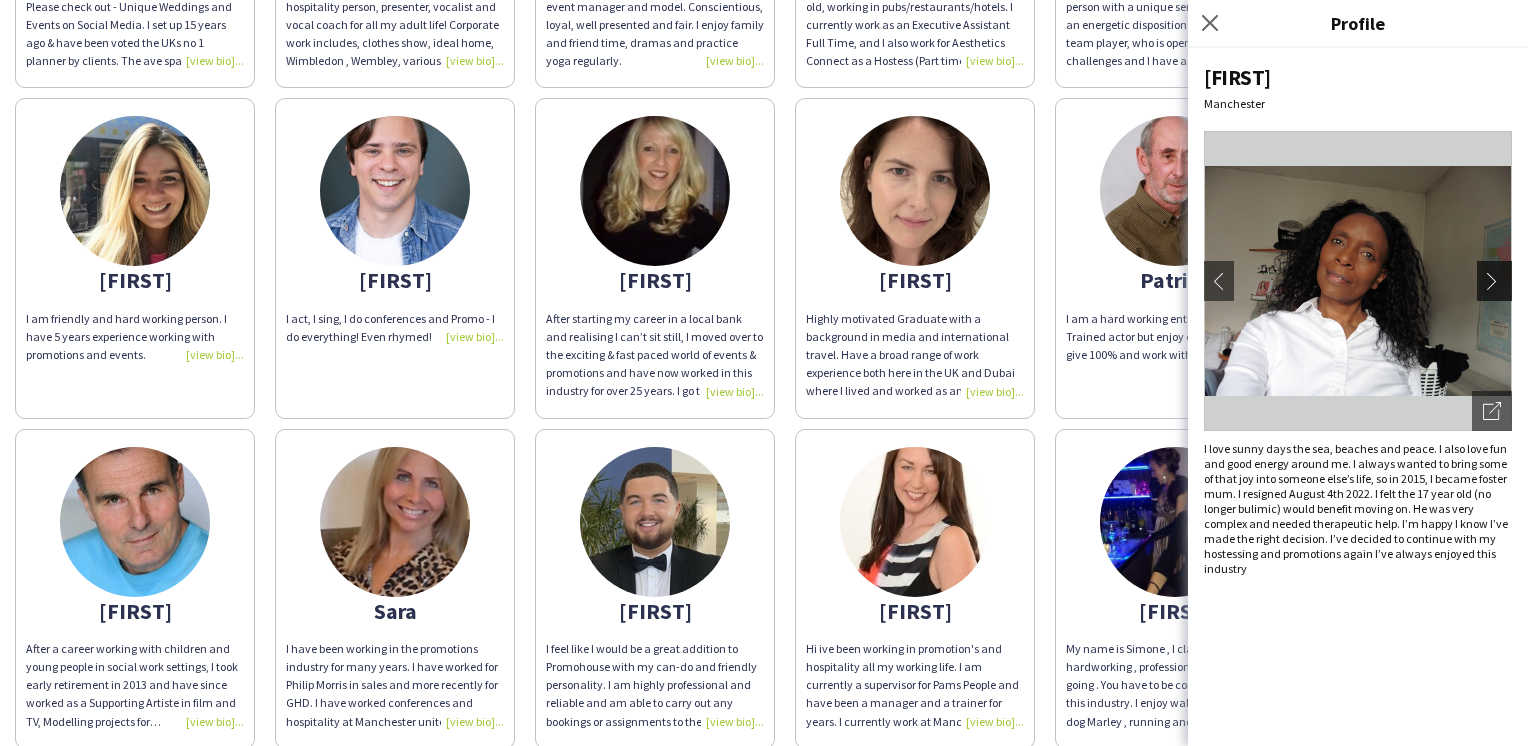 click on "chevron-right" 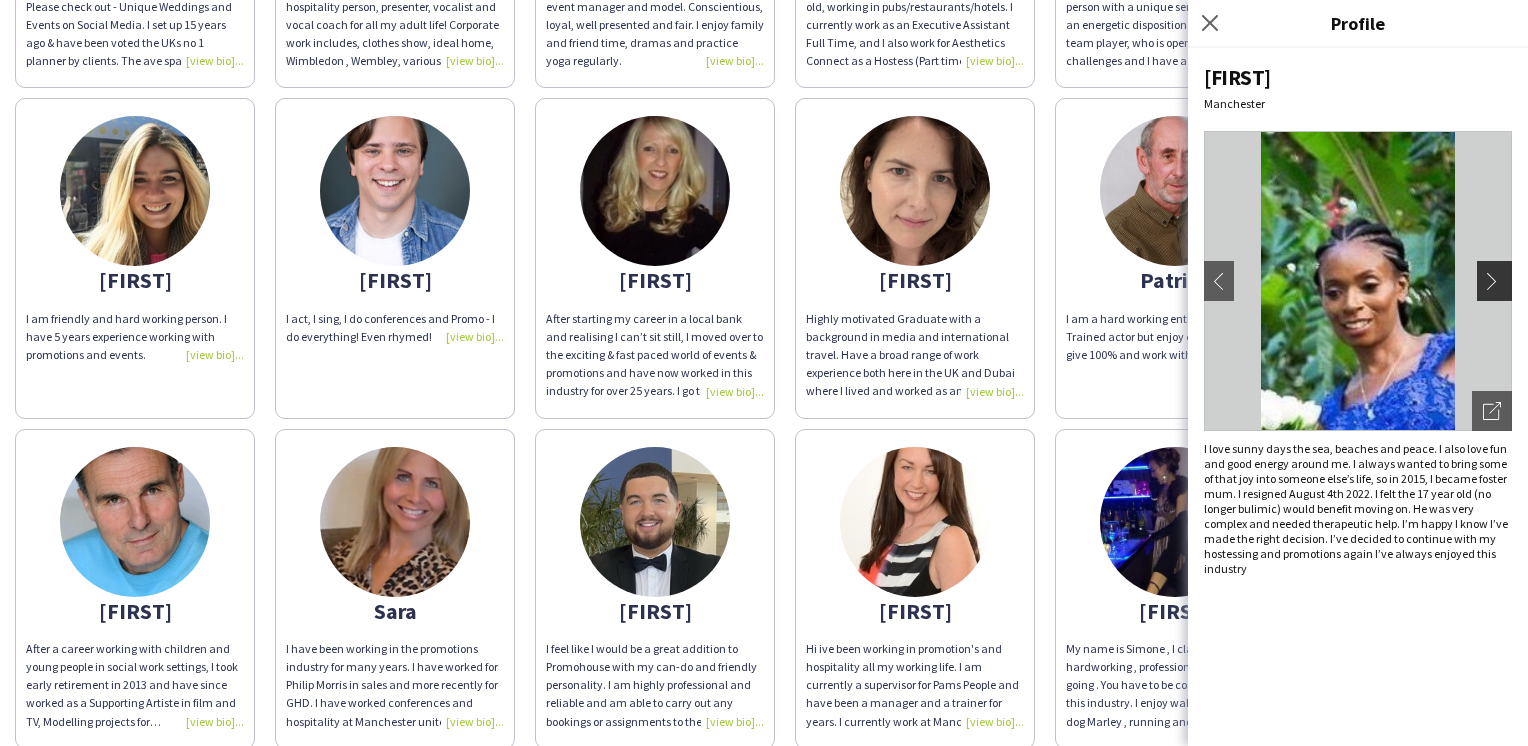 click on "chevron-right" 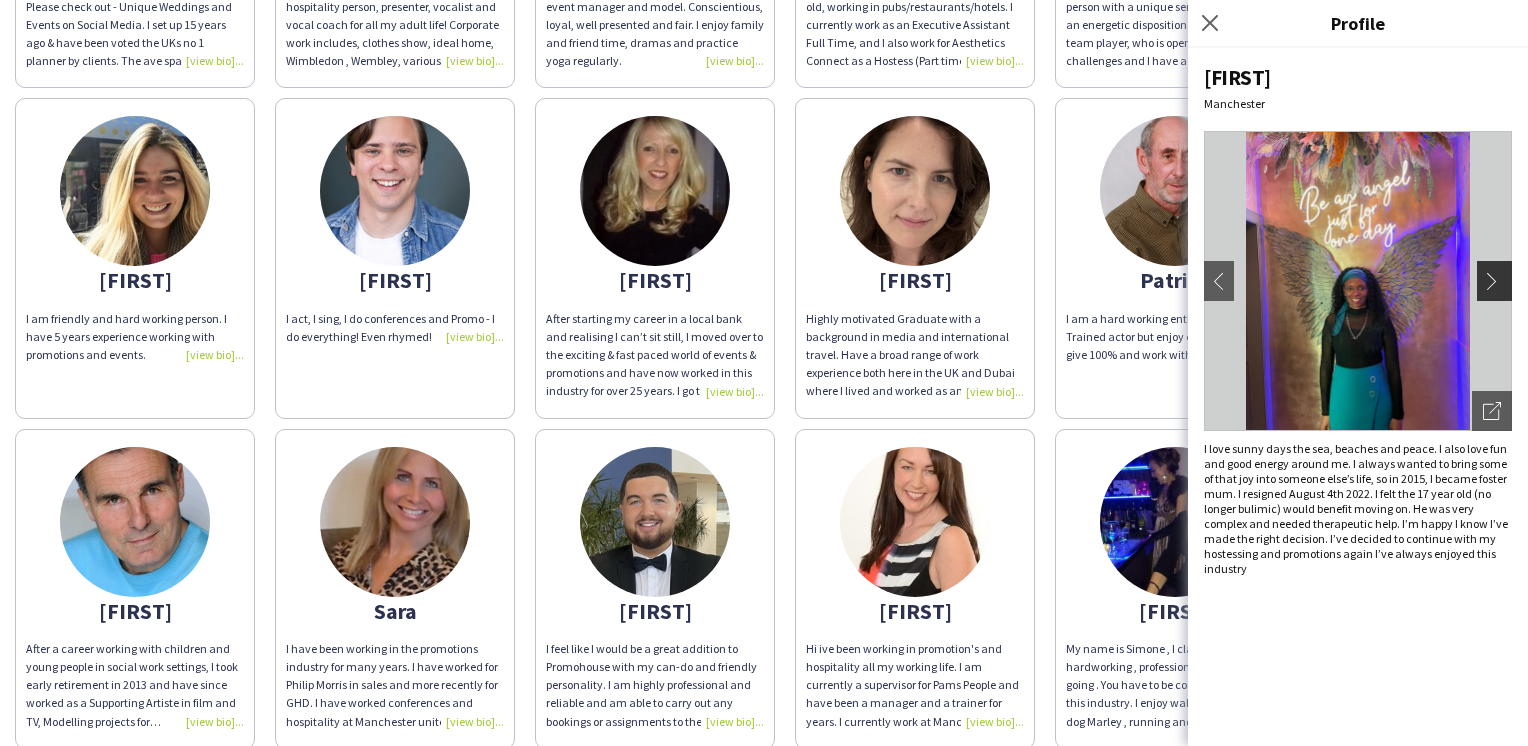 click on "chevron-right" 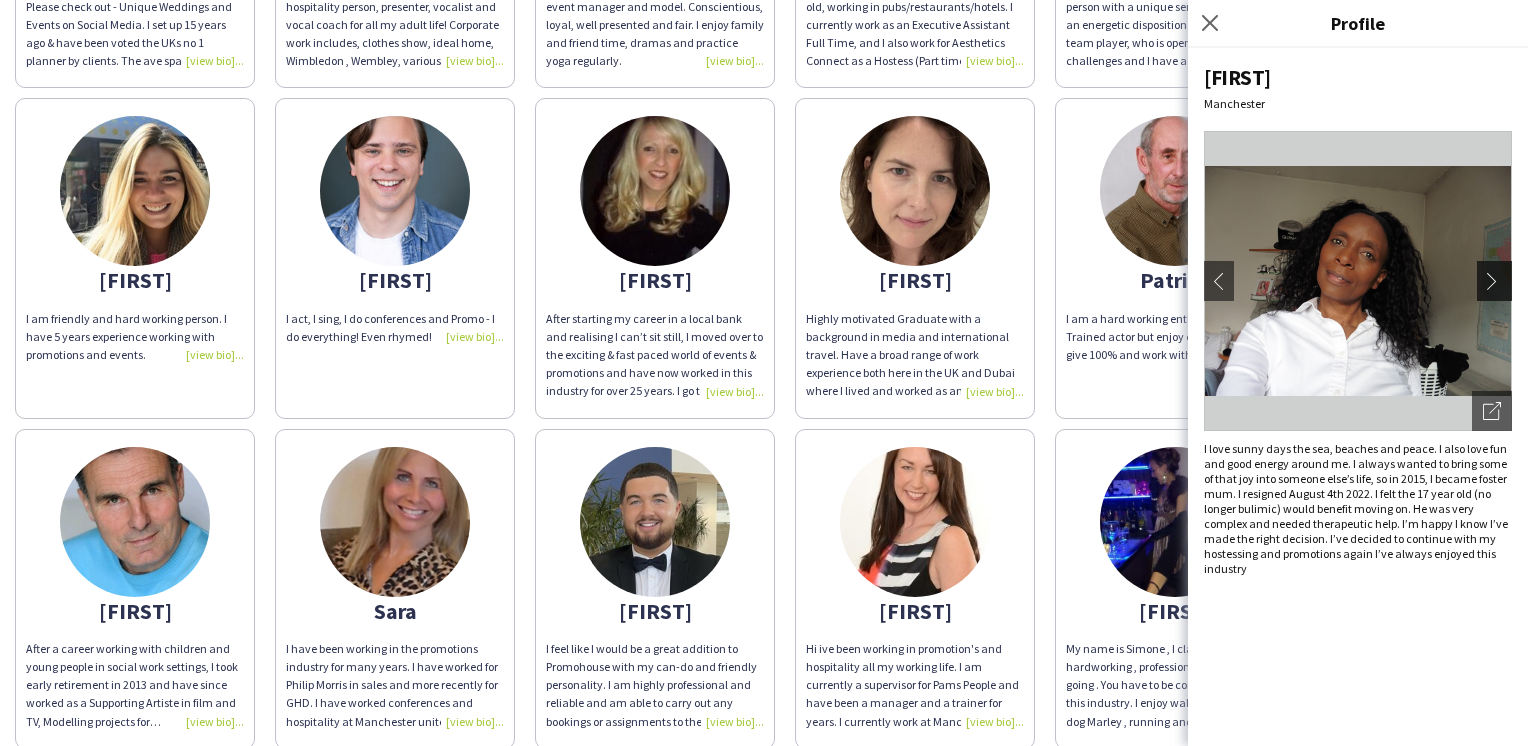 click on "chevron-right" 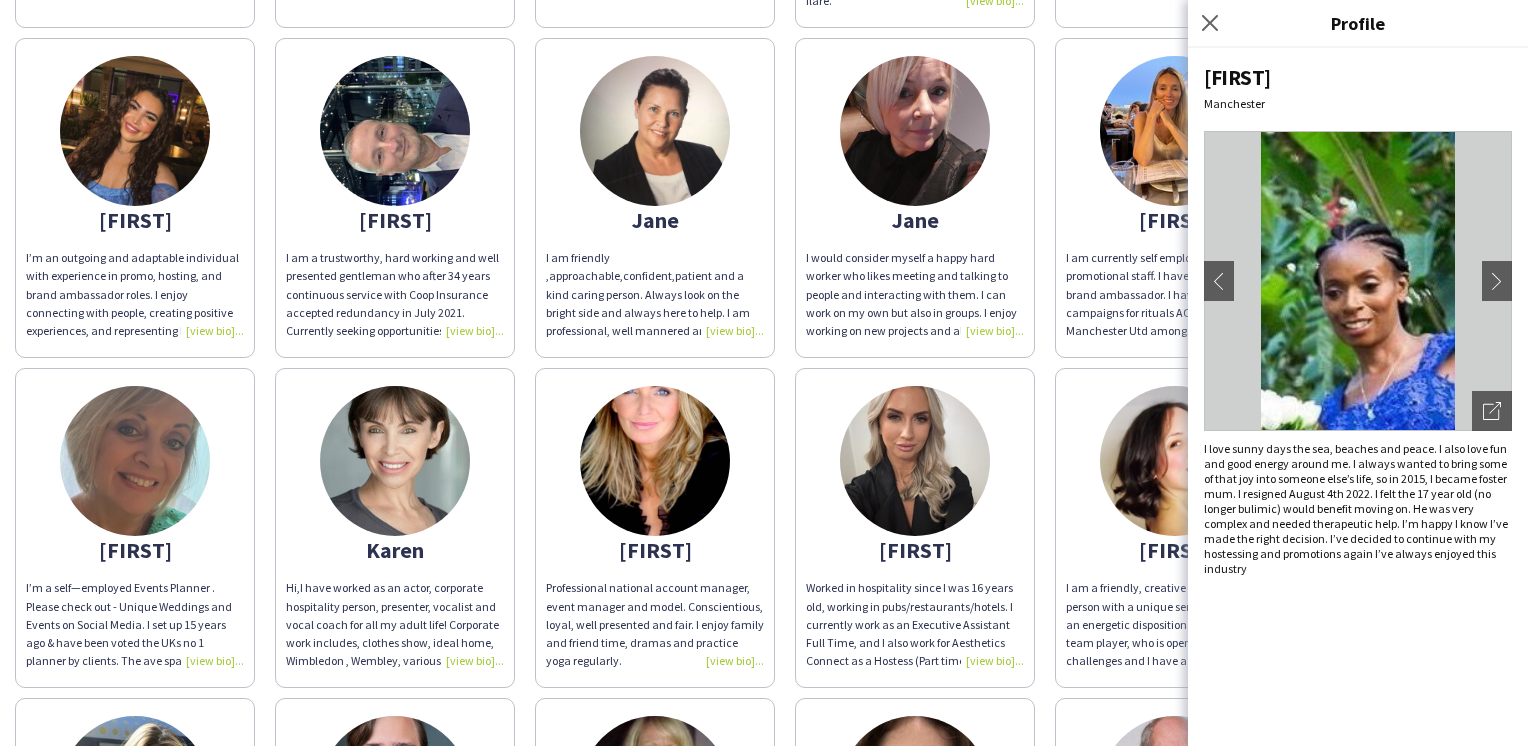scroll, scrollTop: 896, scrollLeft: 0, axis: vertical 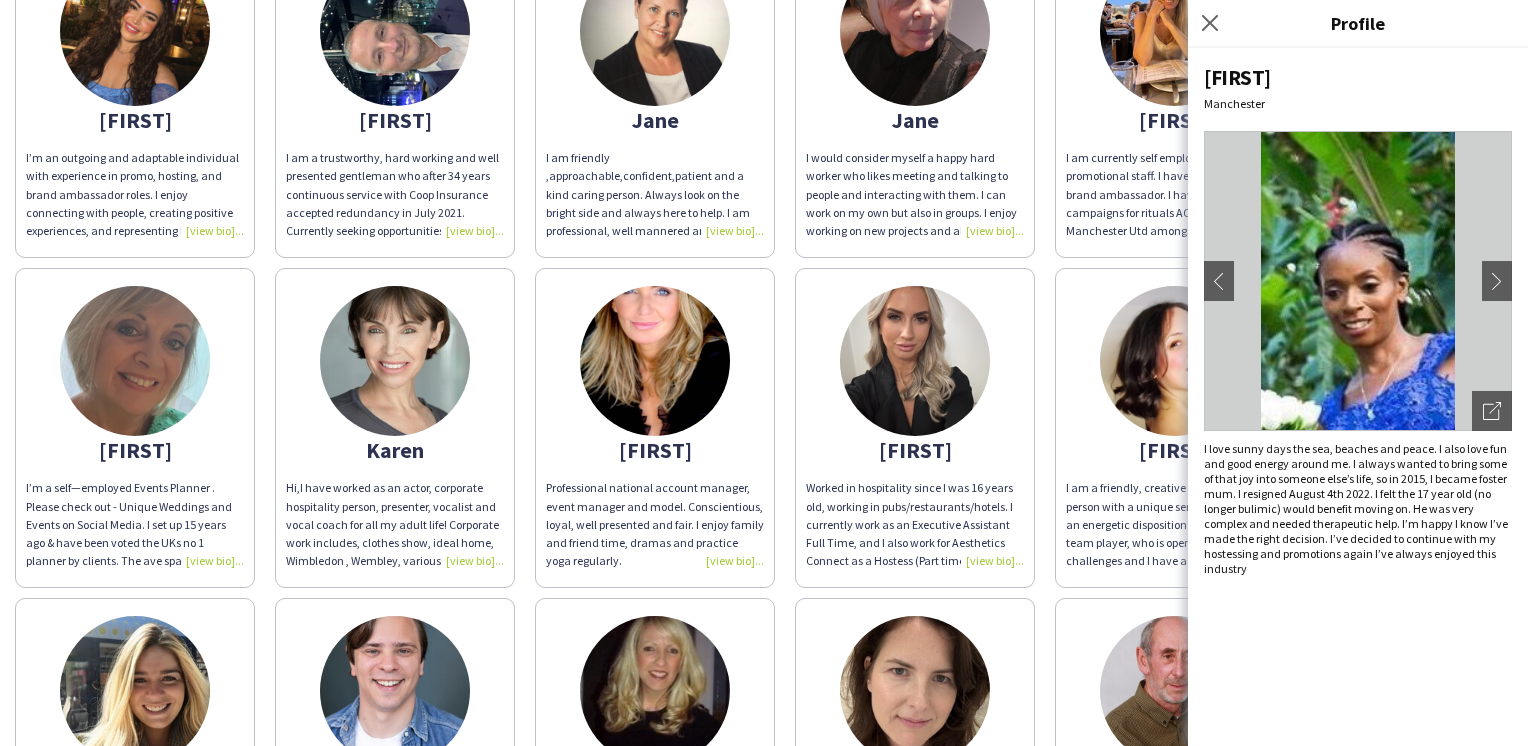 click on "Highly motivated Graduate with a background in media and international travel. Have a broad range of work experience both here in the UK and Dubai where I lived and worked as an expat for 7 years.  Excellent organizational skills as demonstrated by experience in delivering events from the inception of the idea to the delivery thus leading to repeat work. An ambitious and driven individual who achieves the goals set and seeks to further advance both personally and professionally." 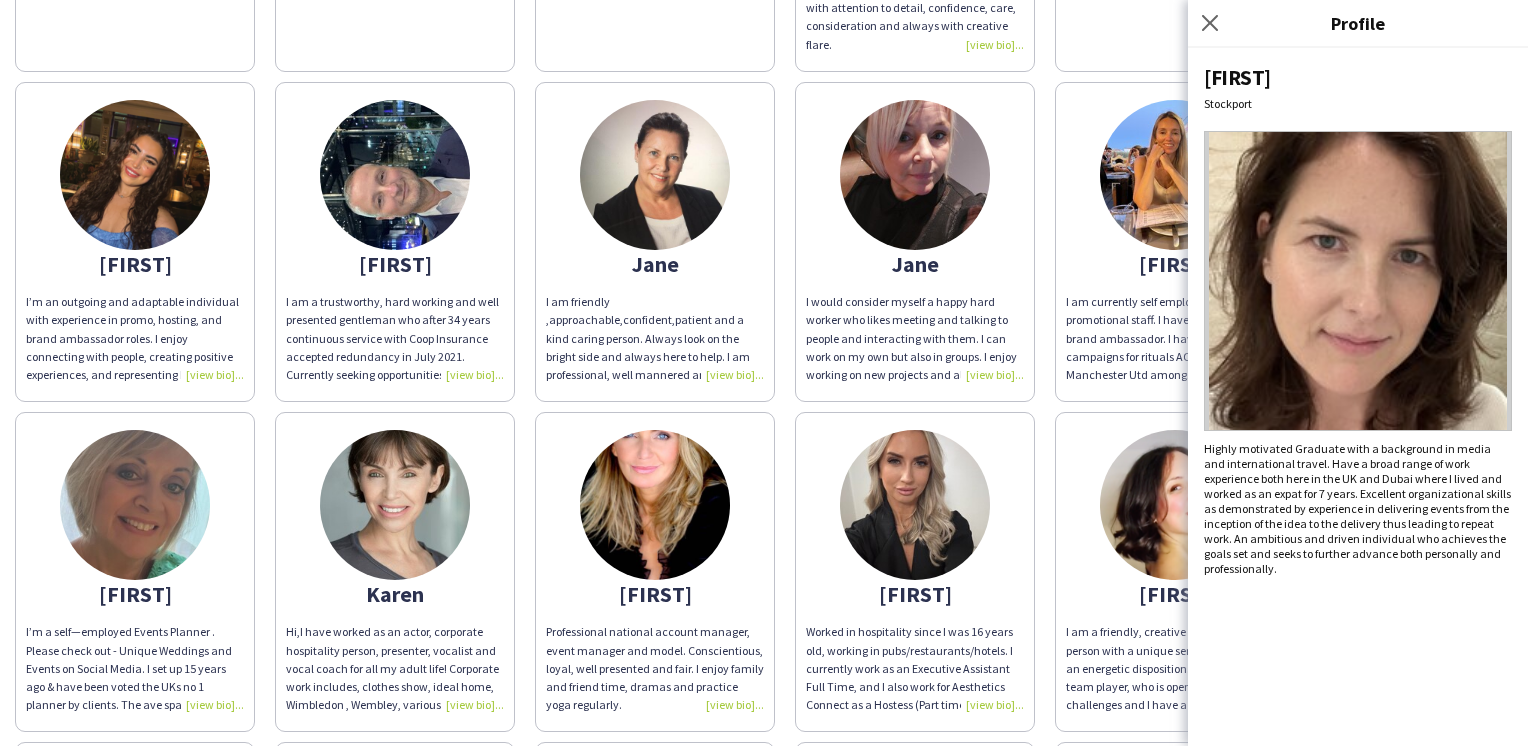 scroll, scrollTop: 696, scrollLeft: 0, axis: vertical 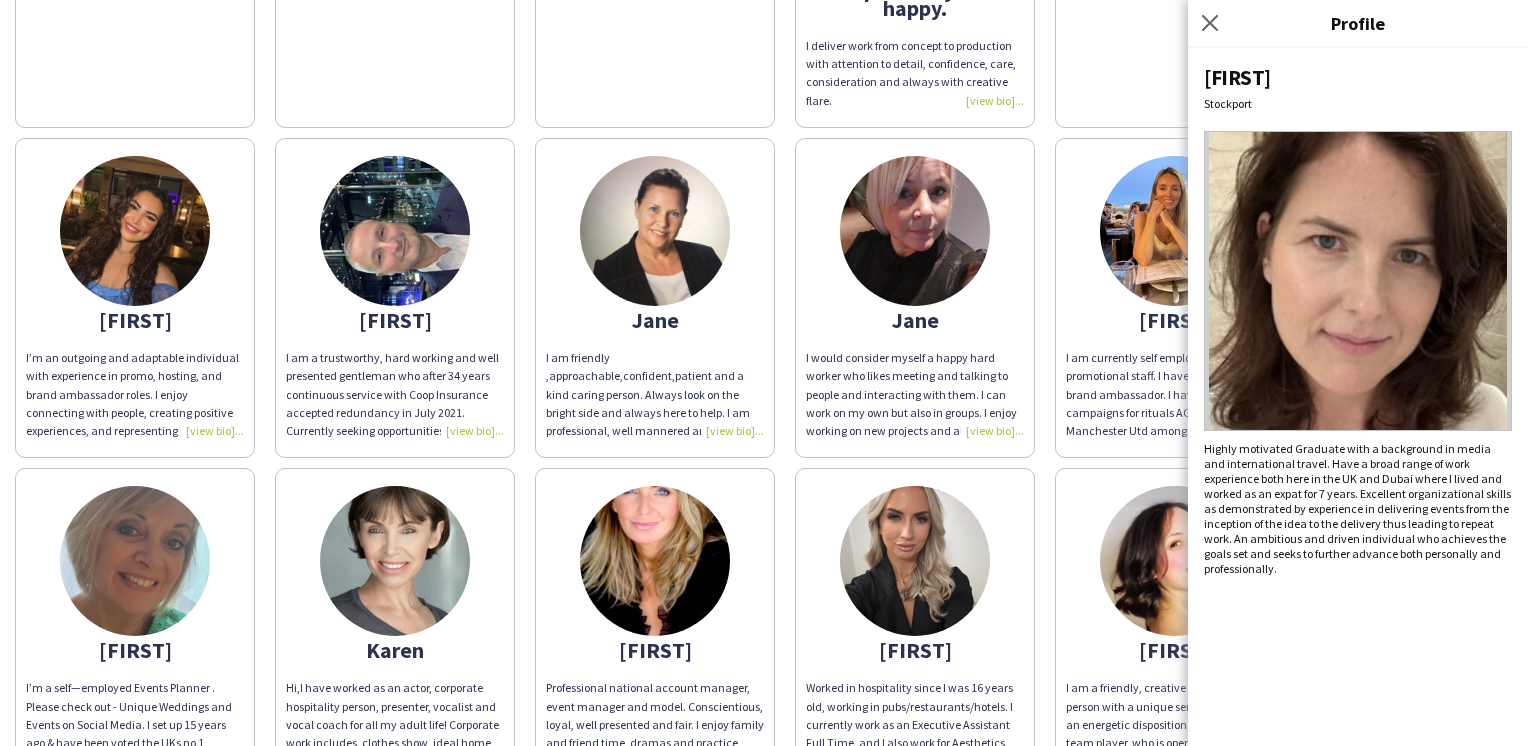 click on "Worked in hospitality since I was 16 years old, working in pubs/restaurants/hotels.
I currently work as an Executive Assistant Full Time, and I also work for Aesthetics Connect as a Hostess (Part time) working at Aston Villa FC." 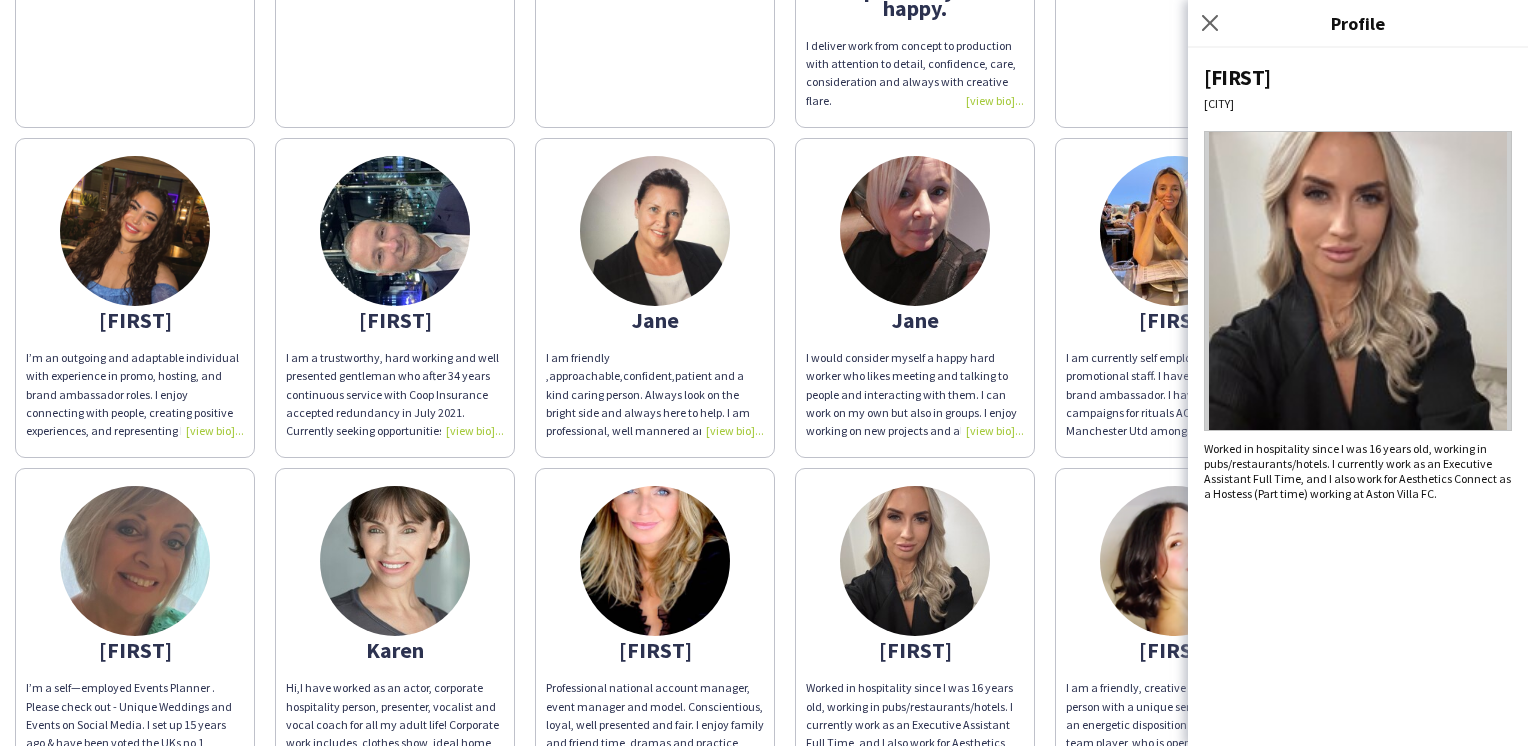 click on "Highly motivated Graduate with a background in media and international travel. Have a broad range of work experience both here in the UK and Dubai where I lived and worked as an expat for 7 years.  Excellent organizational skills as demonstrated by experience in delivering events from the inception of the idea to the delivery thus leading to repeat work. An ambitious and driven individual who achieves the goals set and seeks to further advance both personally and professionally." 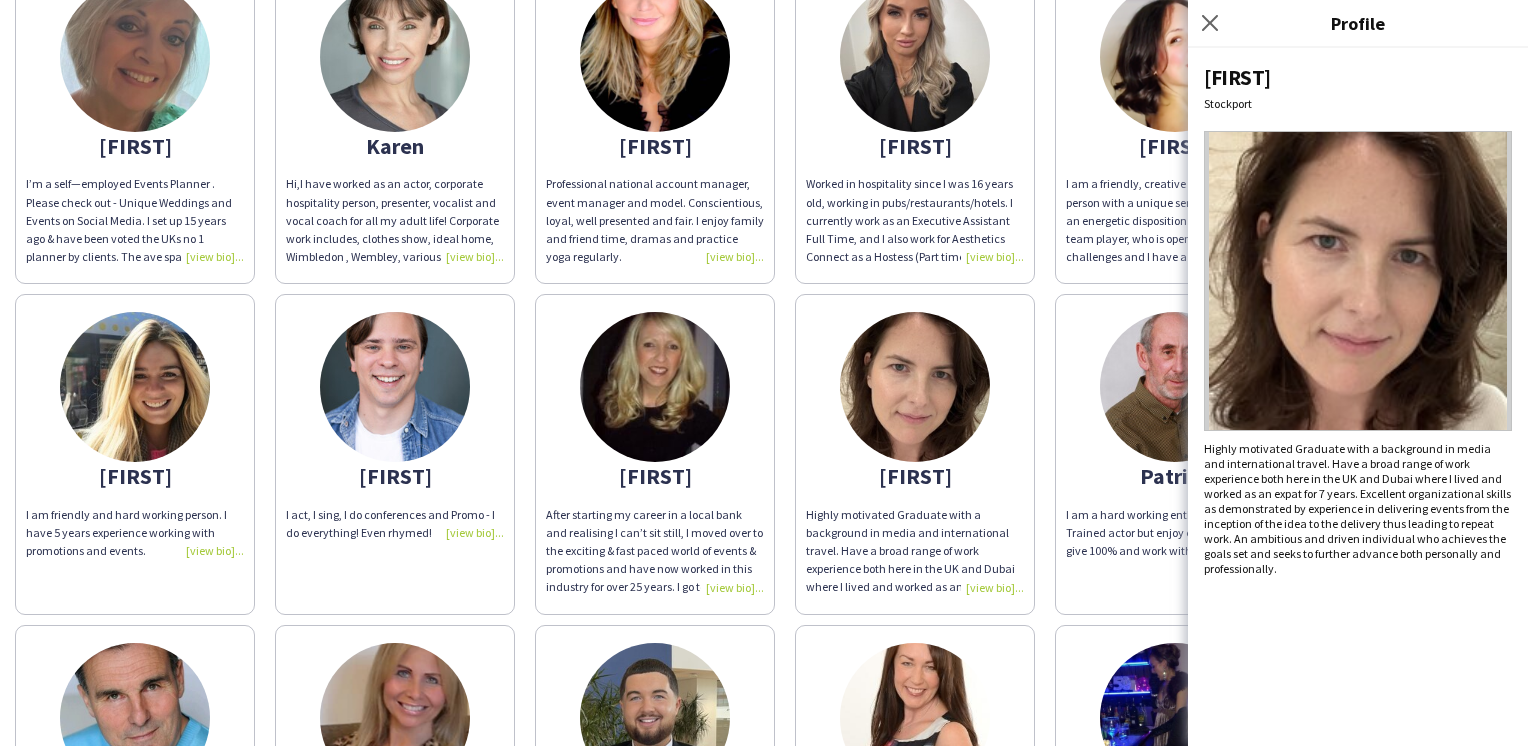 scroll, scrollTop: 800, scrollLeft: 0, axis: vertical 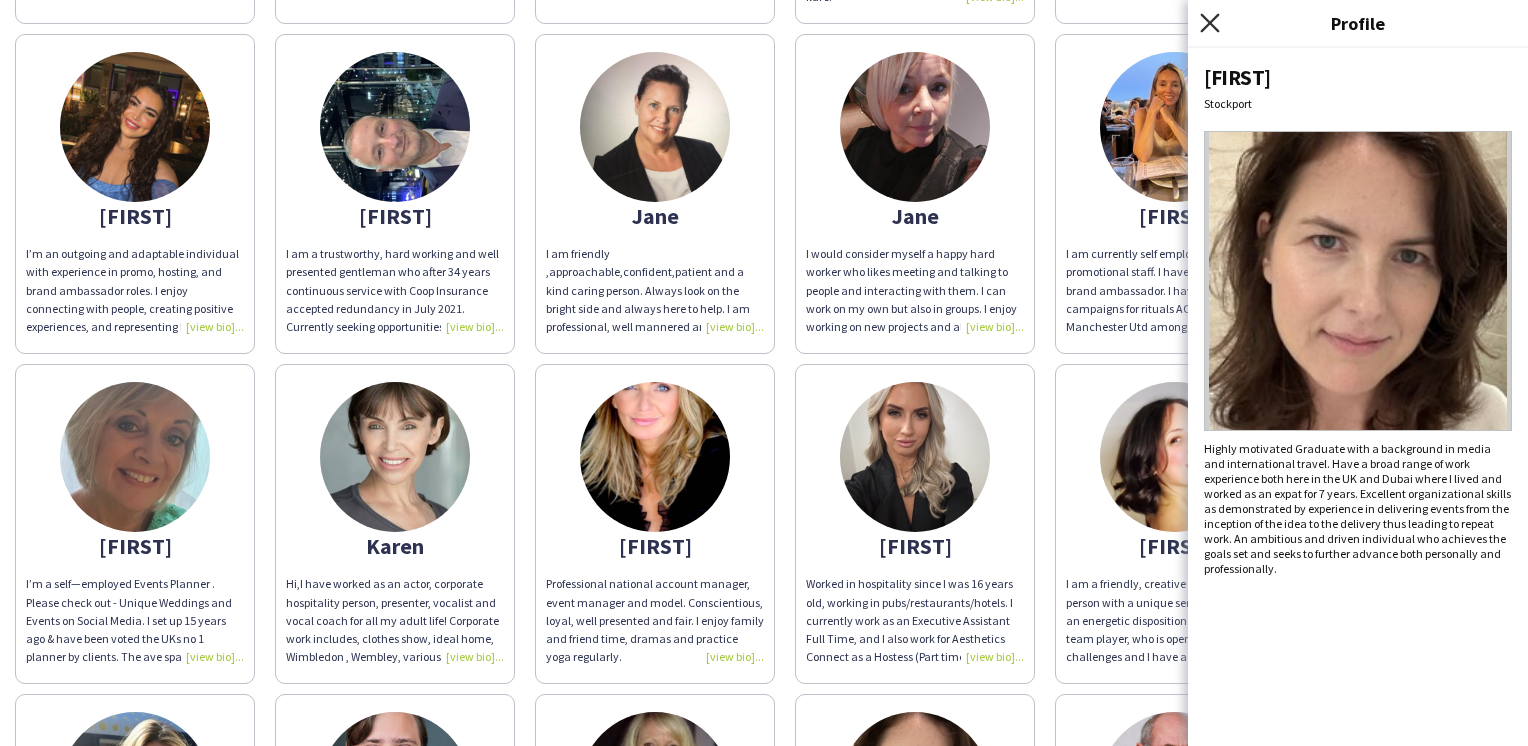 click 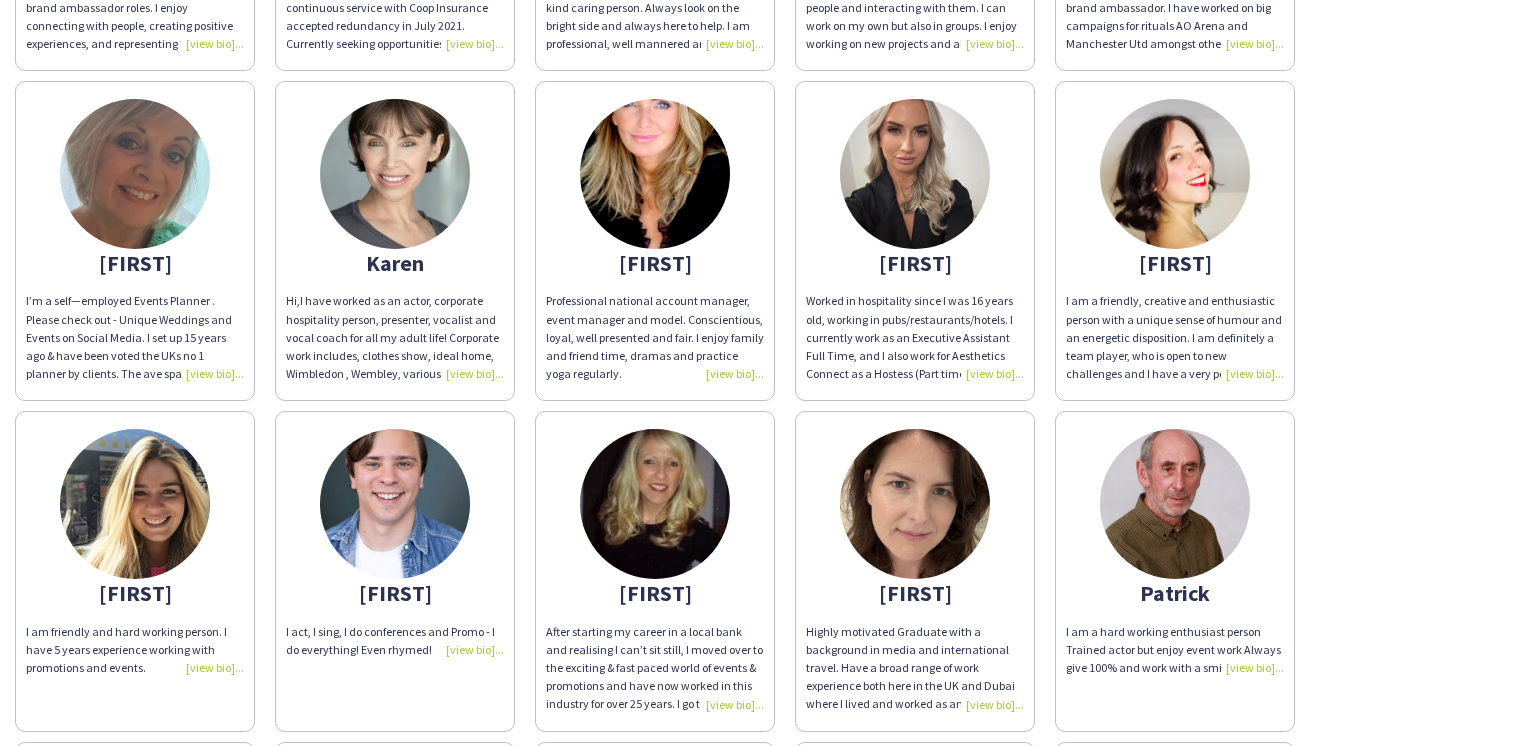 scroll, scrollTop: 1100, scrollLeft: 0, axis: vertical 